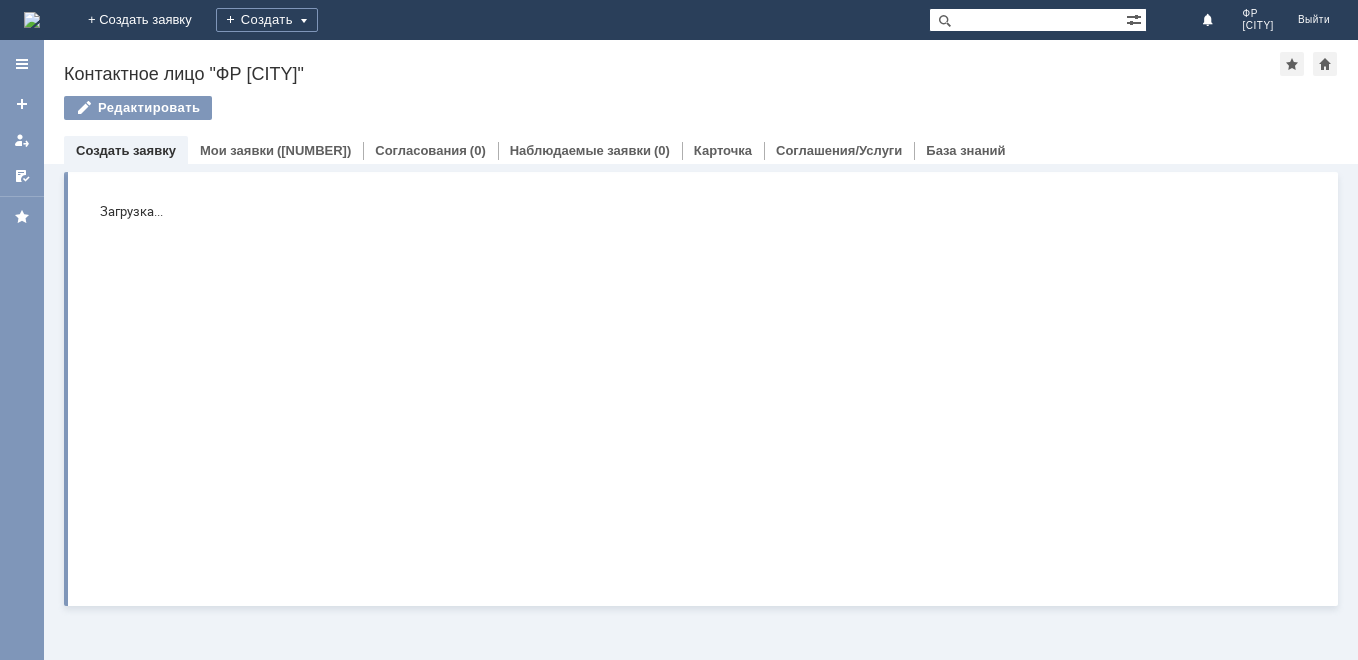 scroll, scrollTop: 0, scrollLeft: 0, axis: both 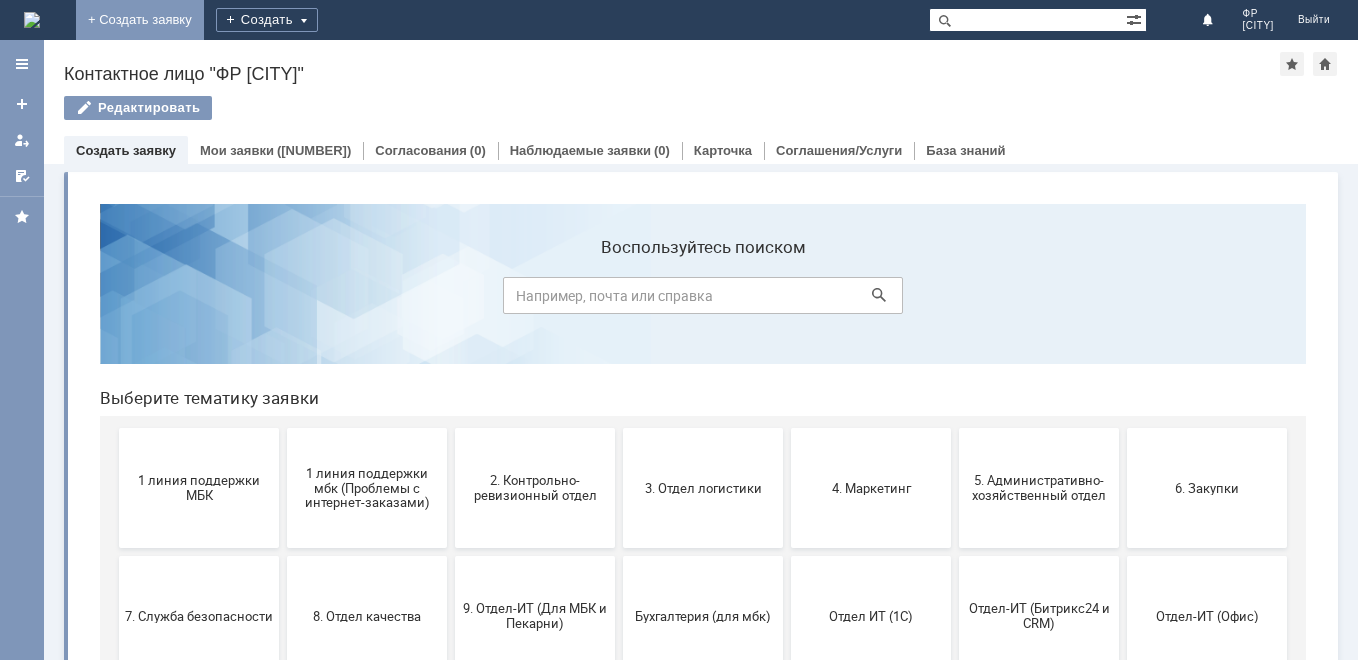 click on "+ Создать заявку" at bounding box center (140, 20) 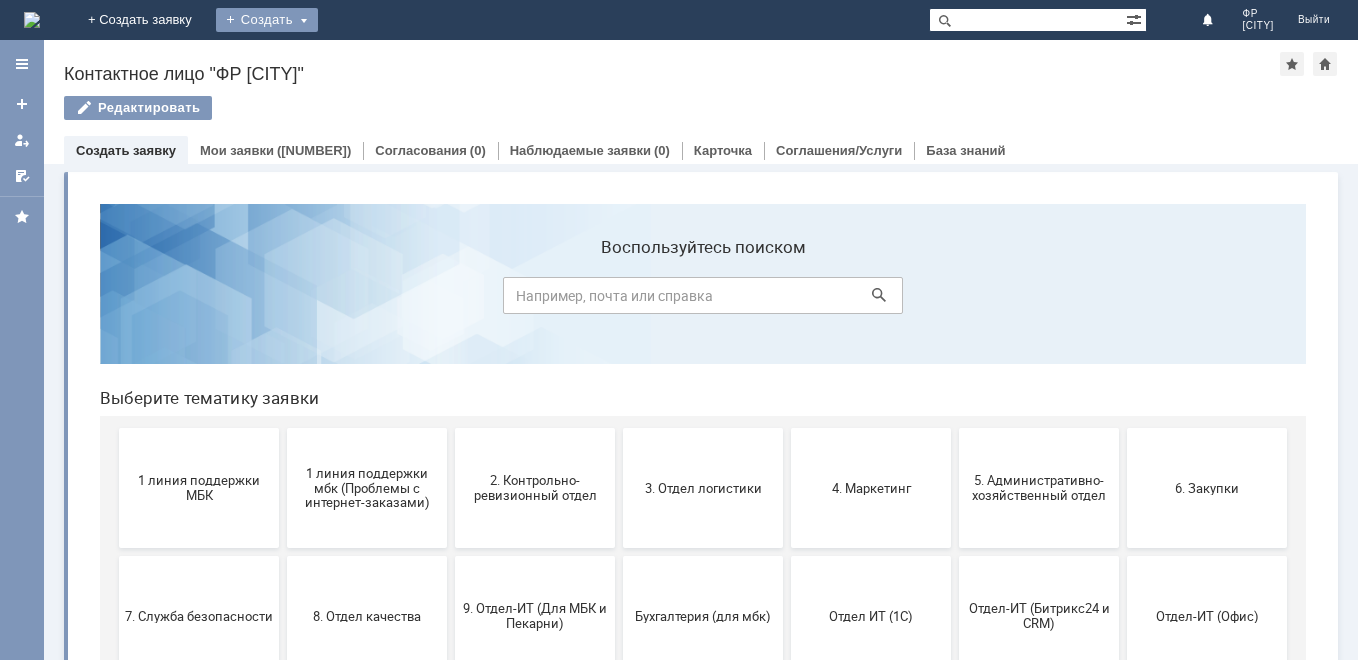 click on "Создать" at bounding box center (267, 20) 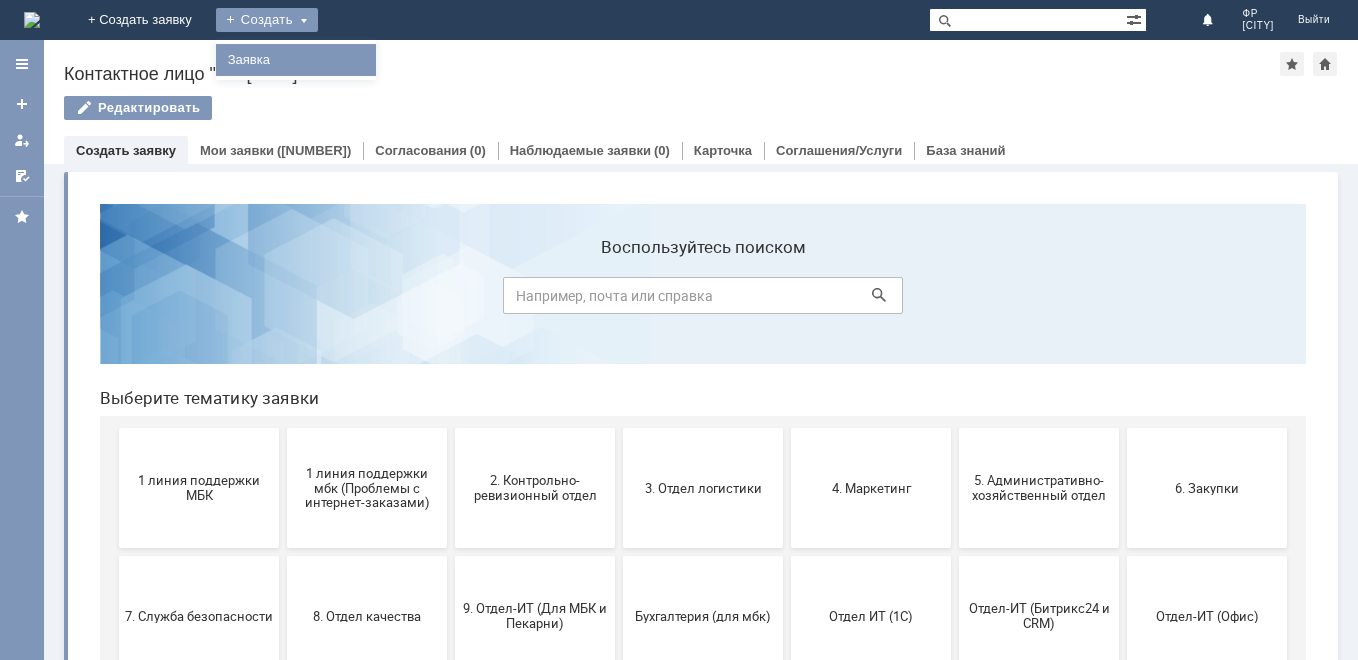 click on "Заявка" at bounding box center (296, 60) 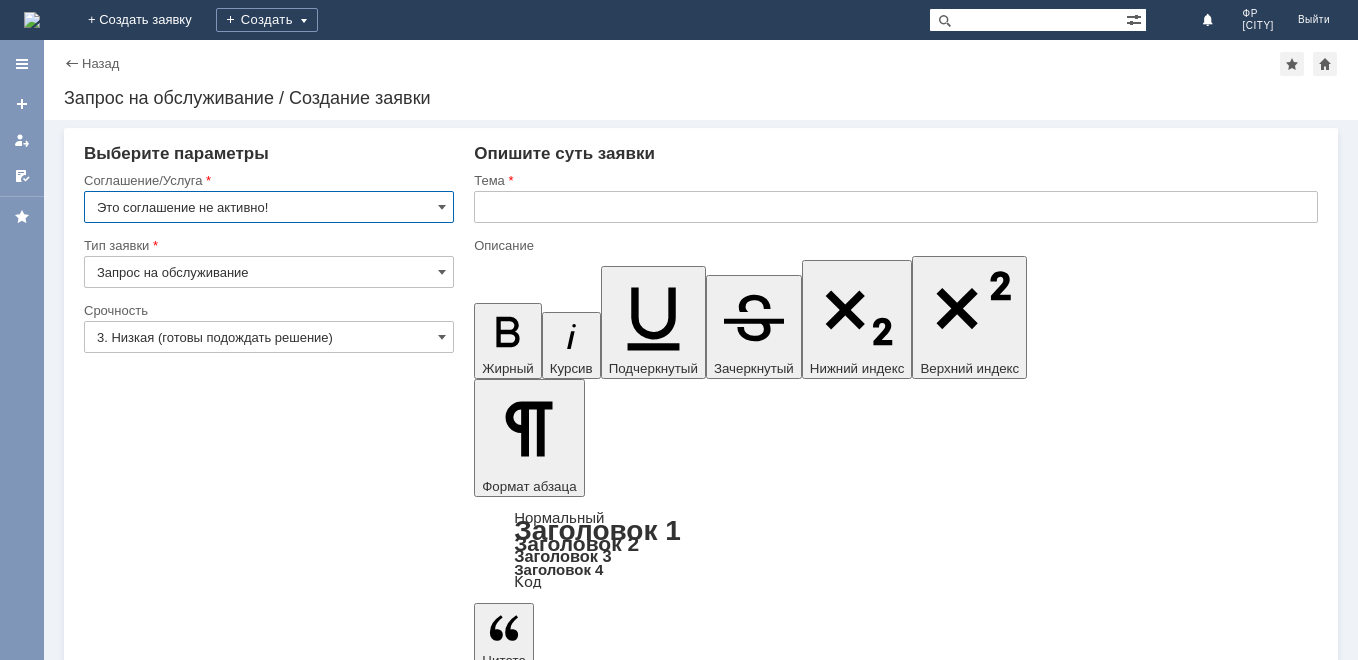 scroll, scrollTop: 0, scrollLeft: 0, axis: both 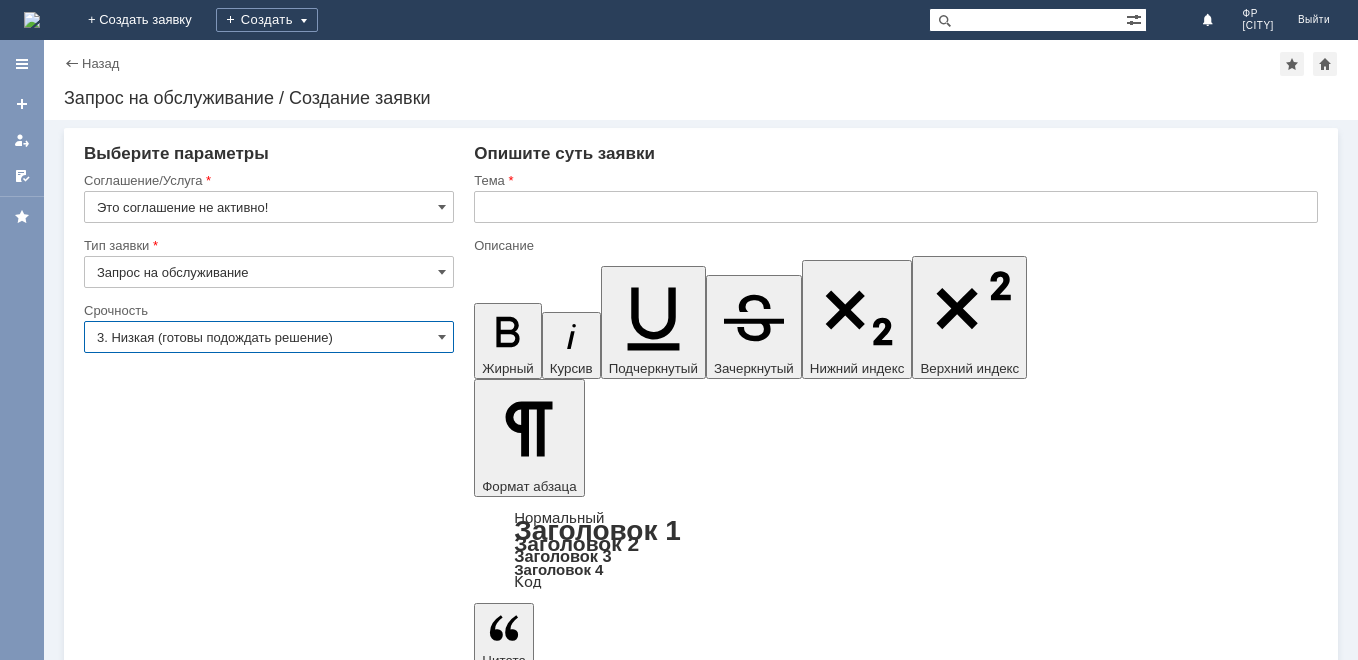 click on "3. Низкая (готовы подождать решение)" at bounding box center [269, 337] 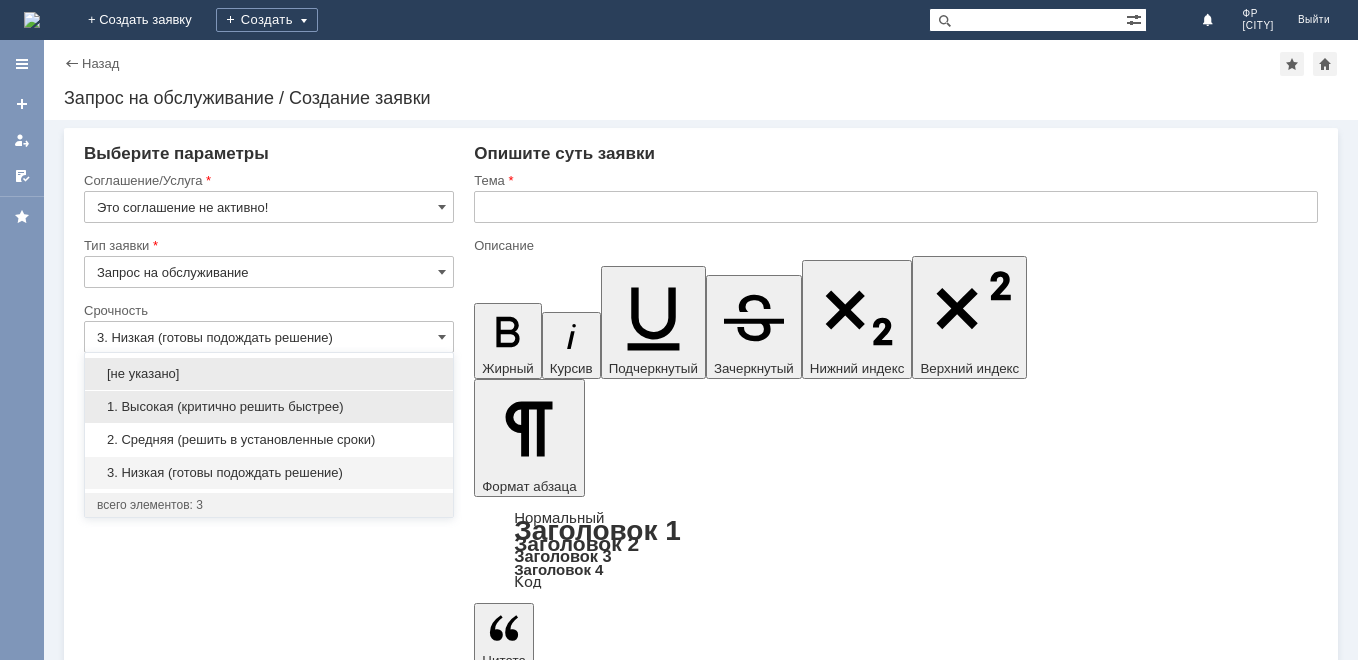 click on "1. Высокая (критично решить быстрее)" at bounding box center [269, 407] 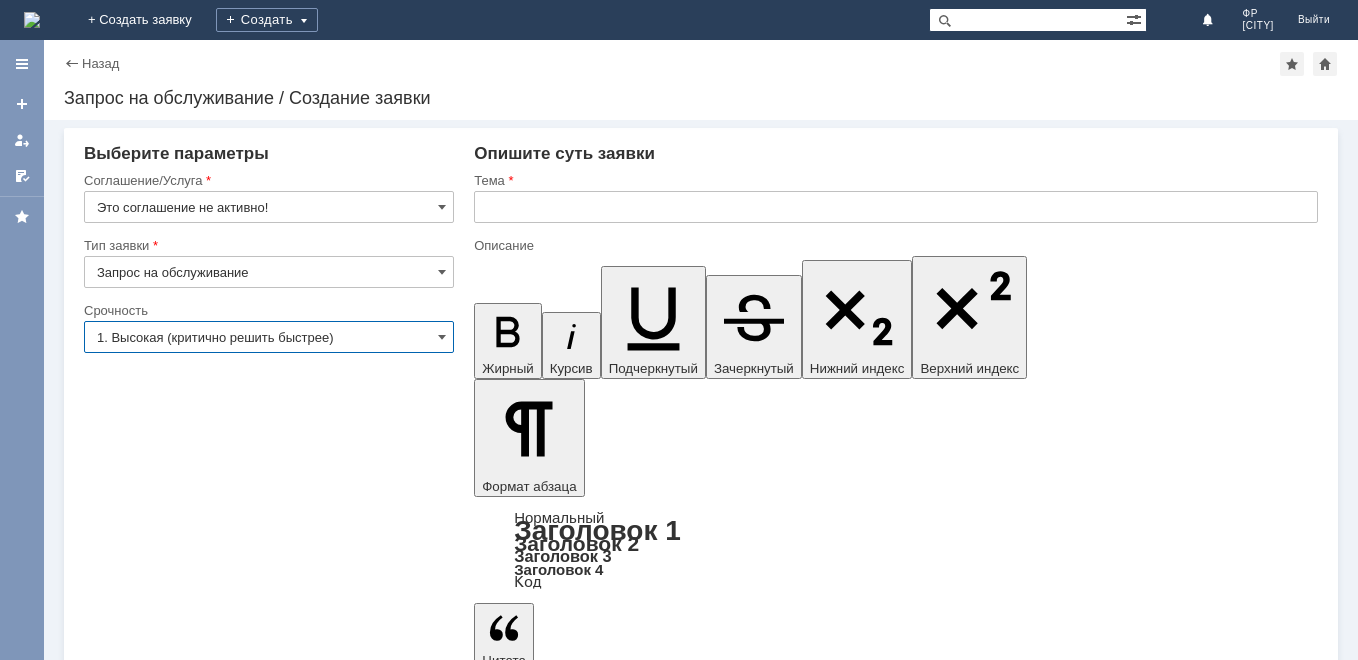 type on "1. Высокая (критично решить быстрее)" 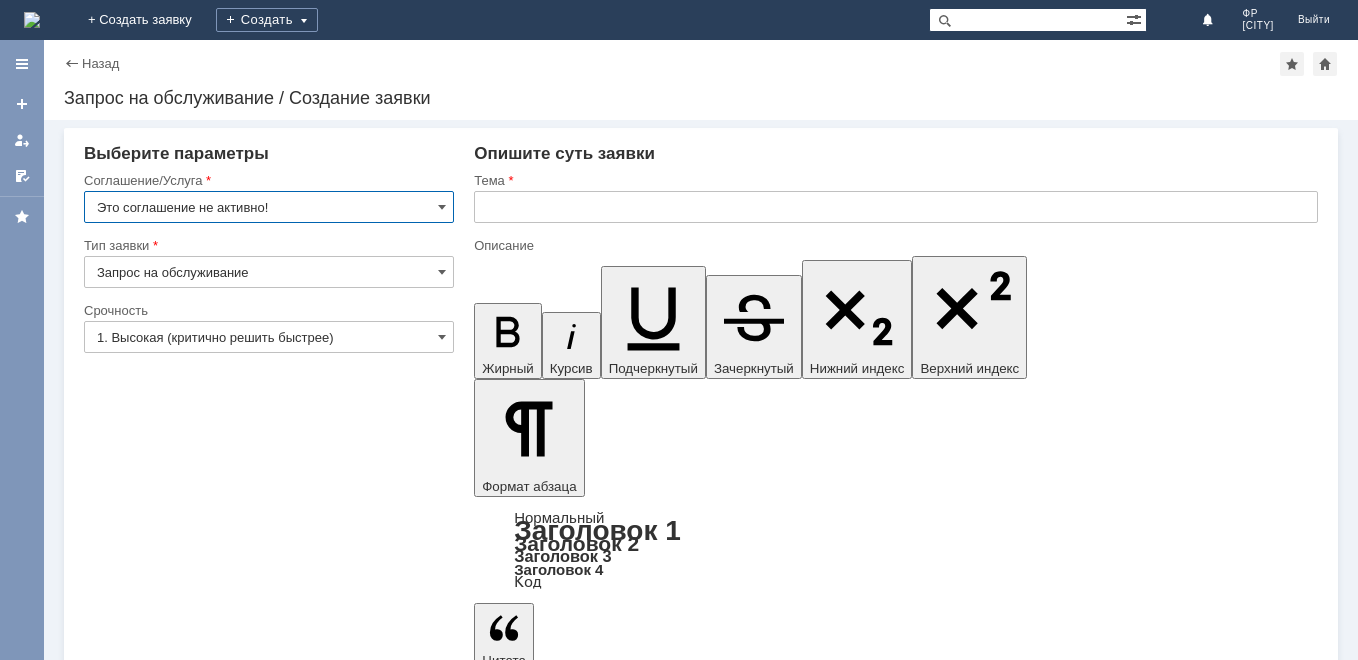 click on "Это соглашение не активно!" at bounding box center [269, 207] 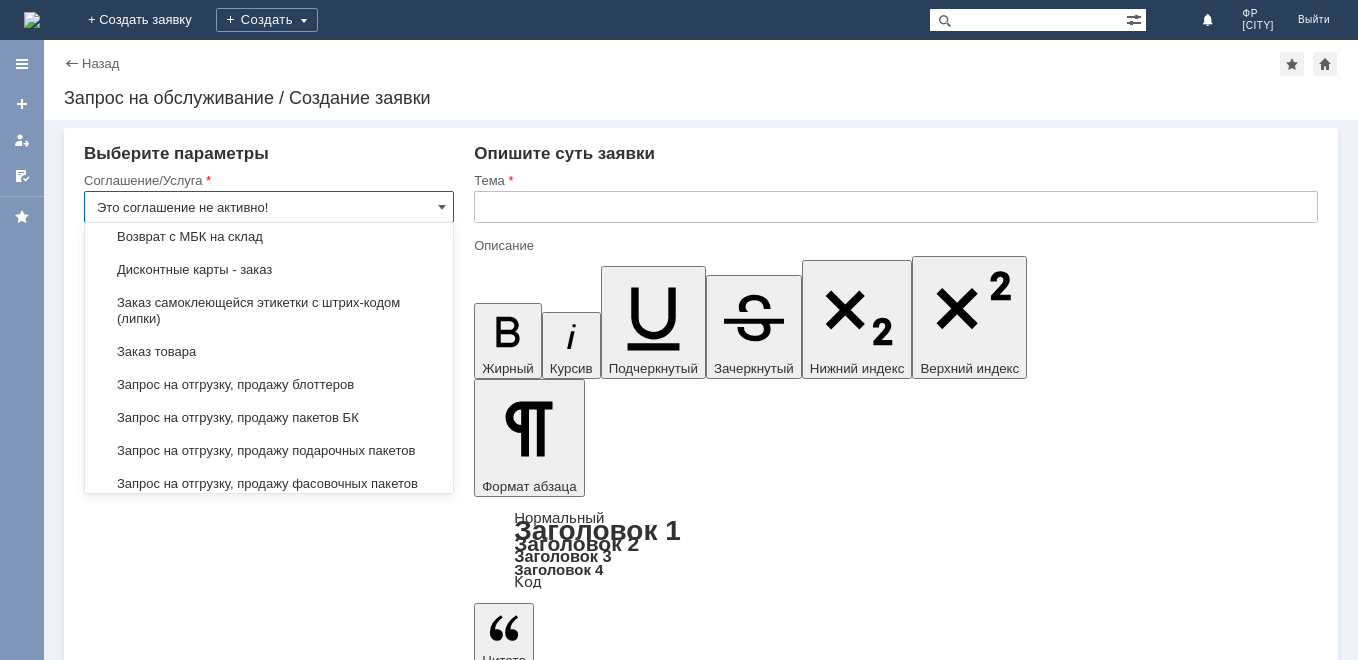 scroll, scrollTop: 667, scrollLeft: 0, axis: vertical 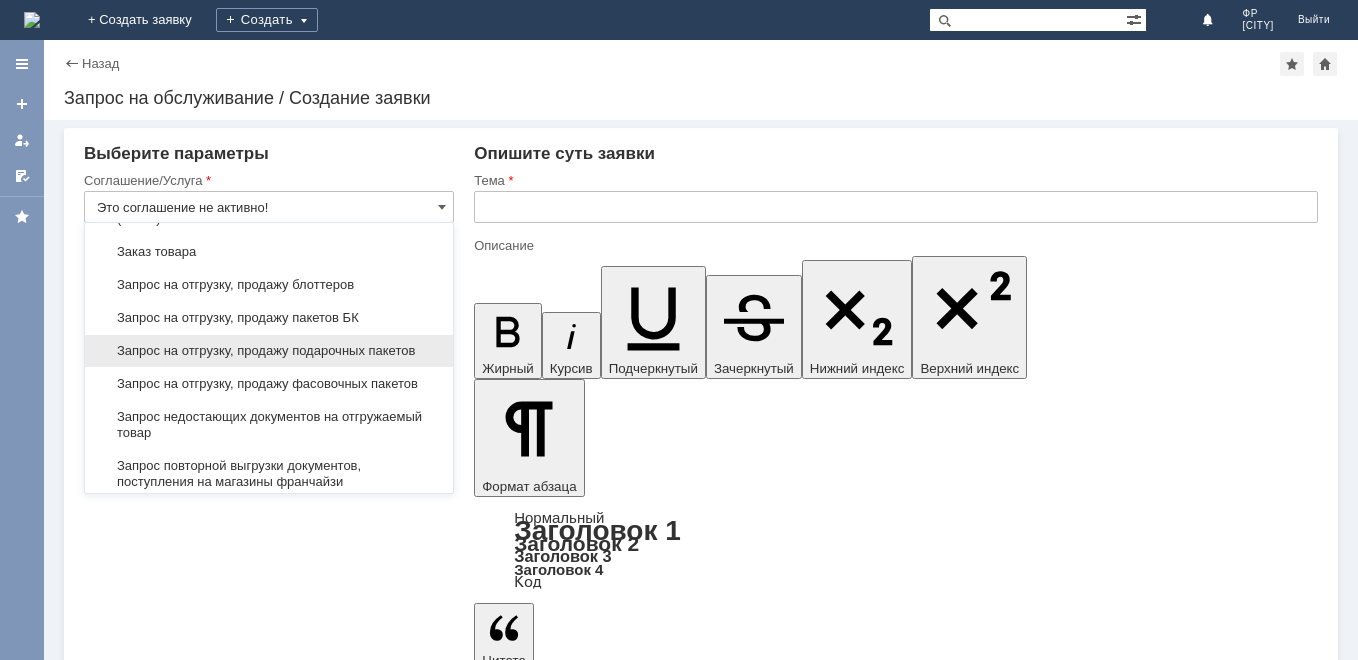 click on "Запрос на отгрузку, продажу подарочных пакетов" at bounding box center [269, 351] 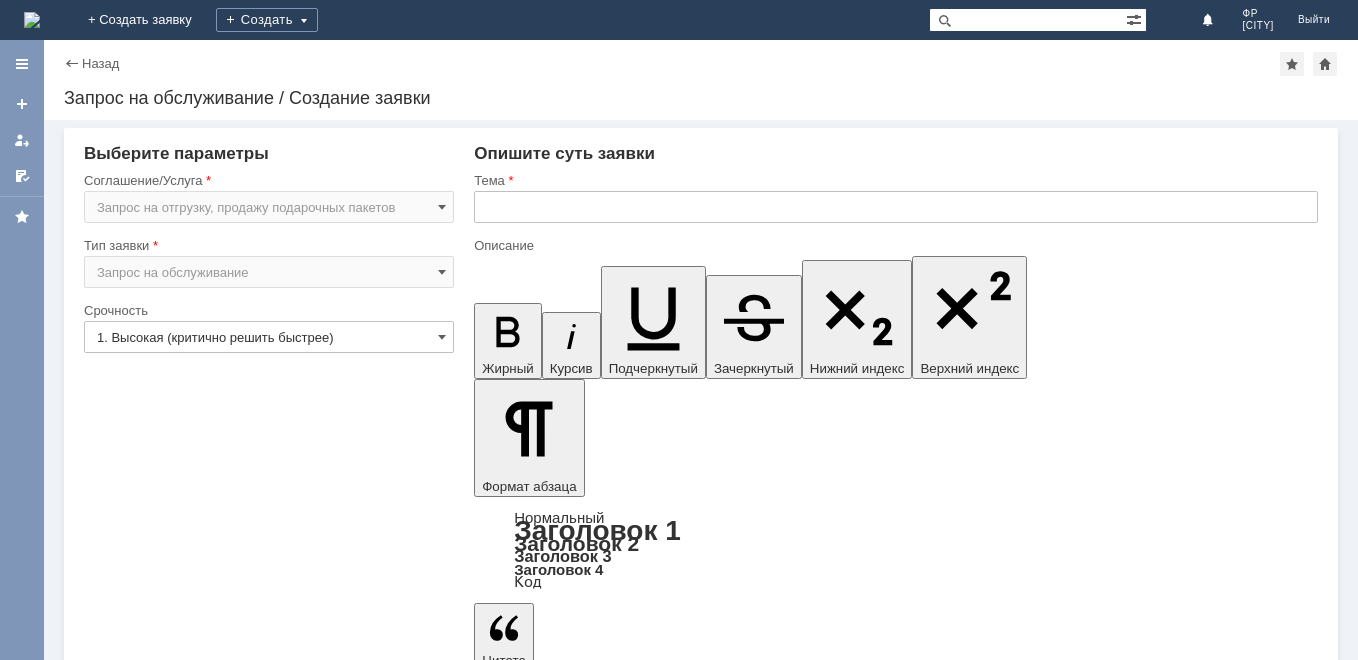type on "Запрос на отгрузку, продажу подарочных пакетов" 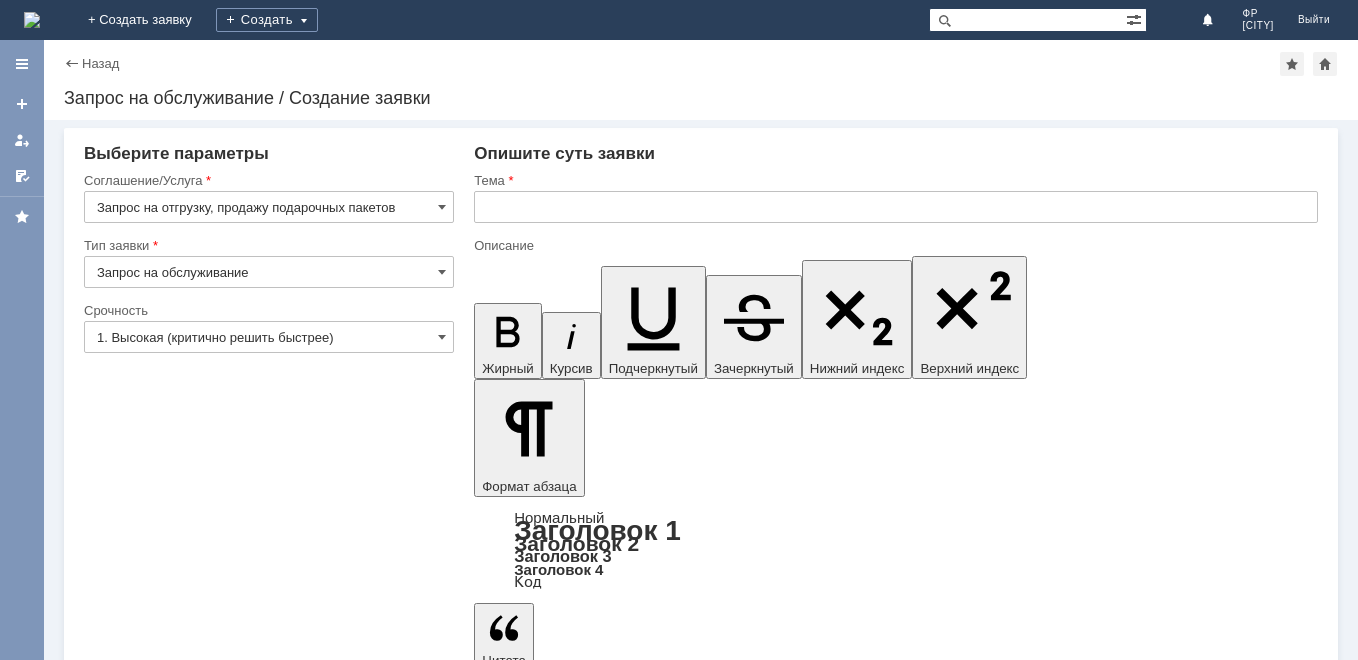 drag, startPoint x: 581, startPoint y: 186, endPoint x: 567, endPoint y: 211, distance: 28.653097 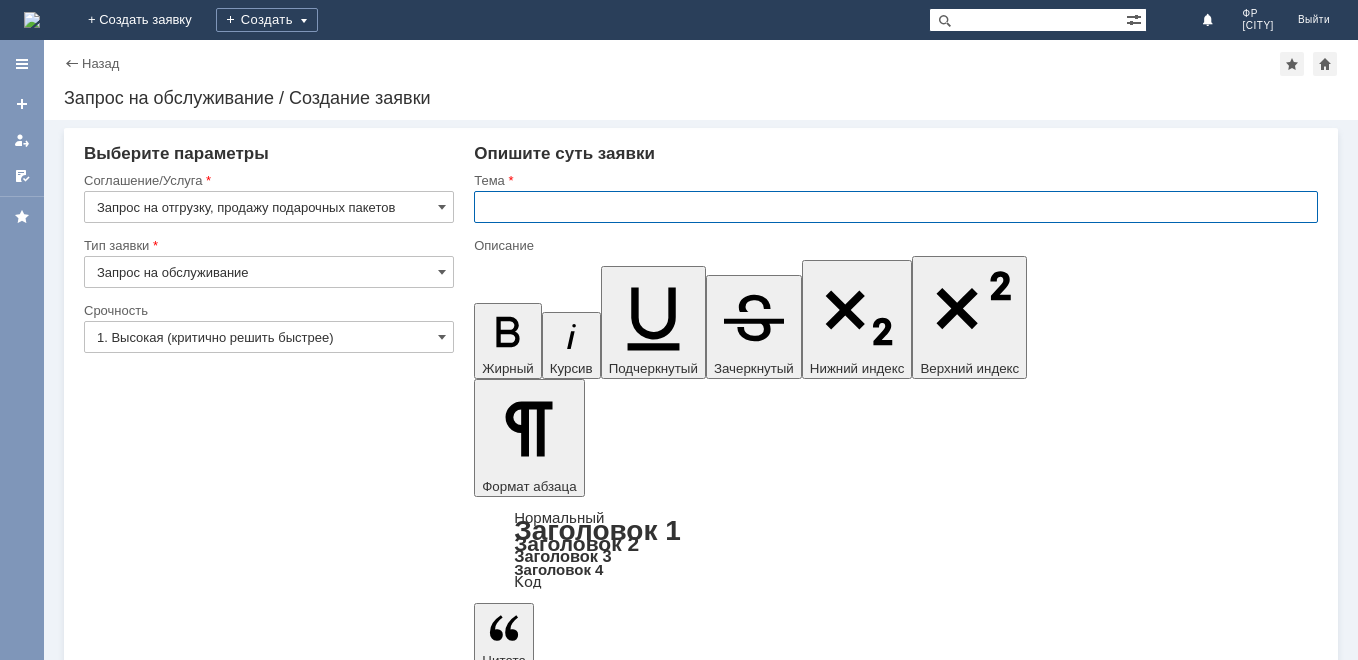 click at bounding box center [896, 207] 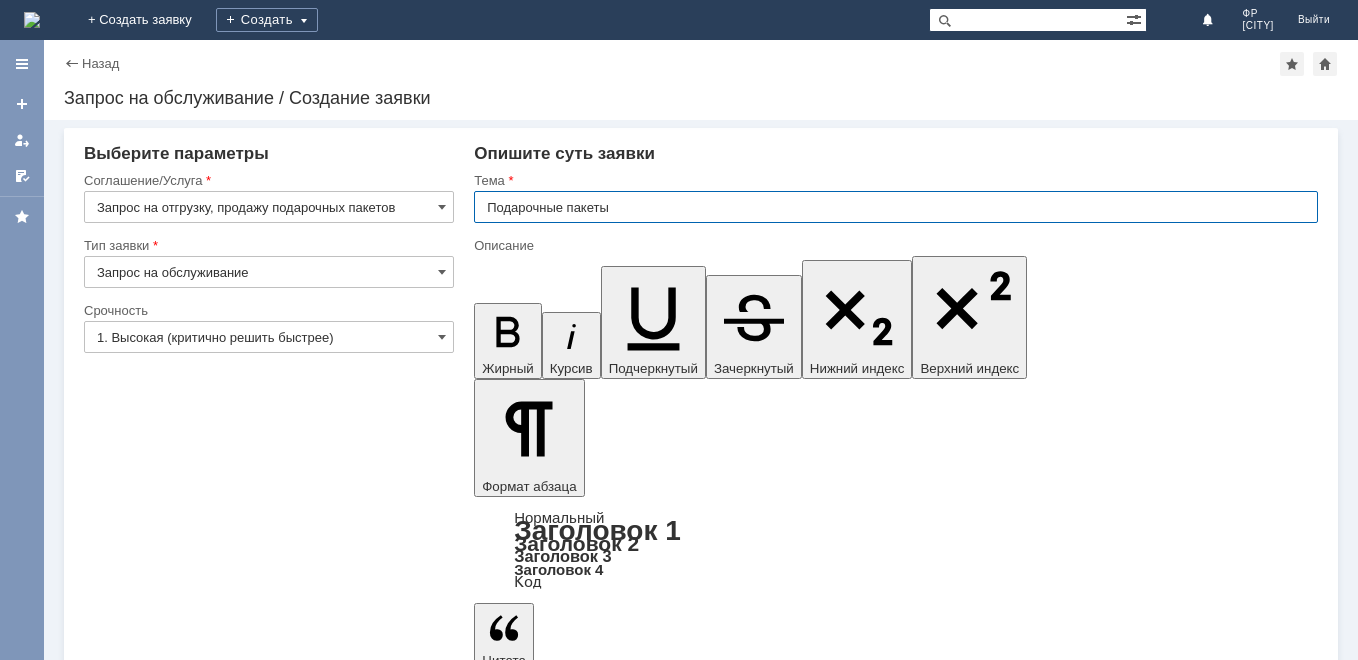 type on "Подарочные пакеты" 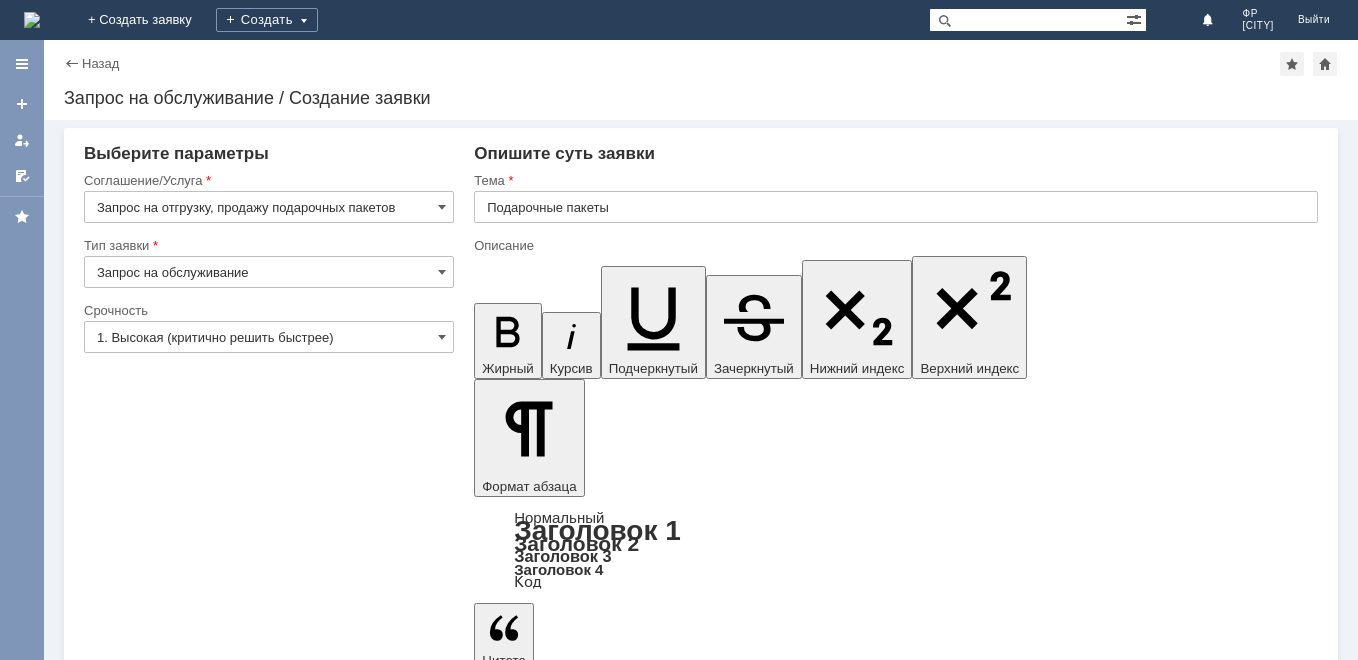 click at bounding box center [637, 5525] 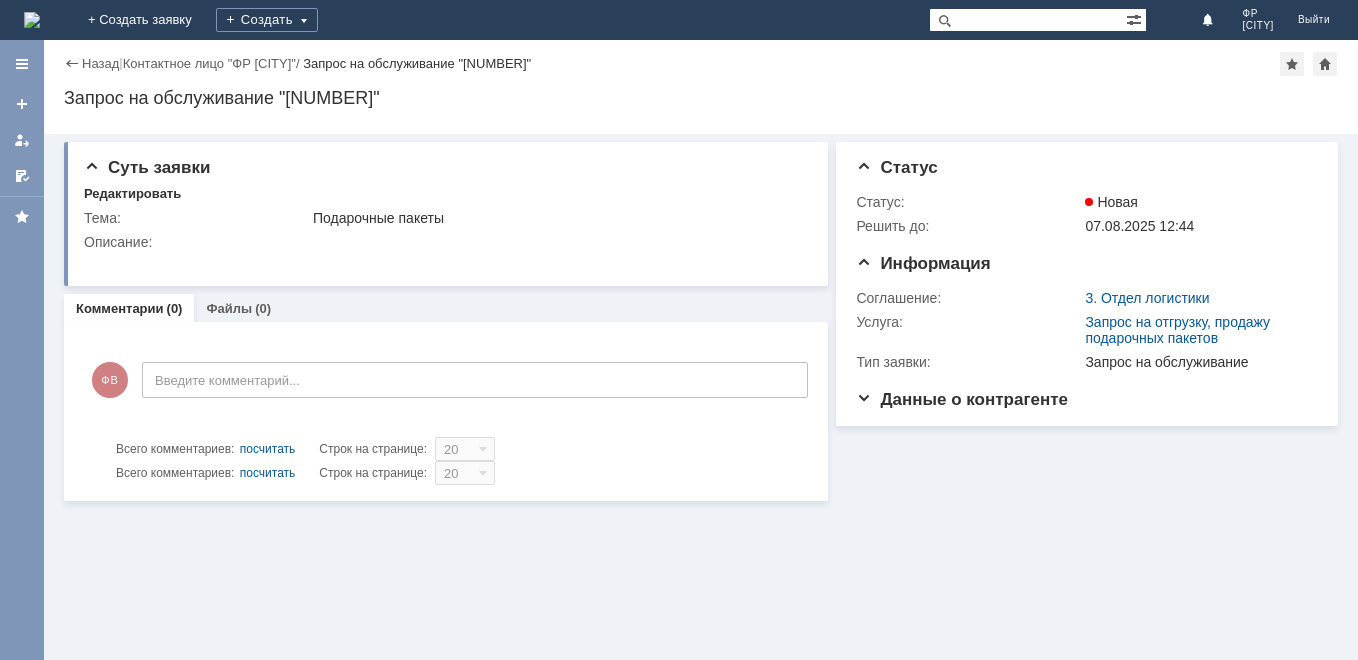 scroll, scrollTop: 0, scrollLeft: 0, axis: both 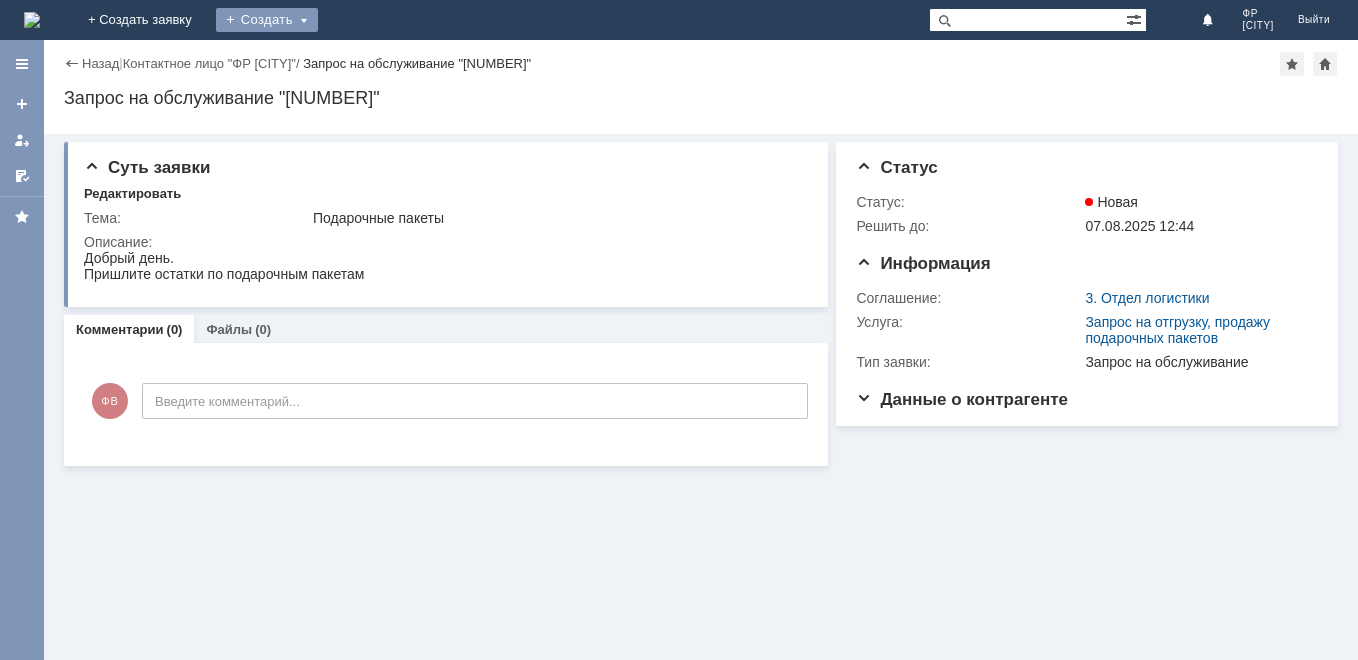 click on "Создать" at bounding box center [267, 20] 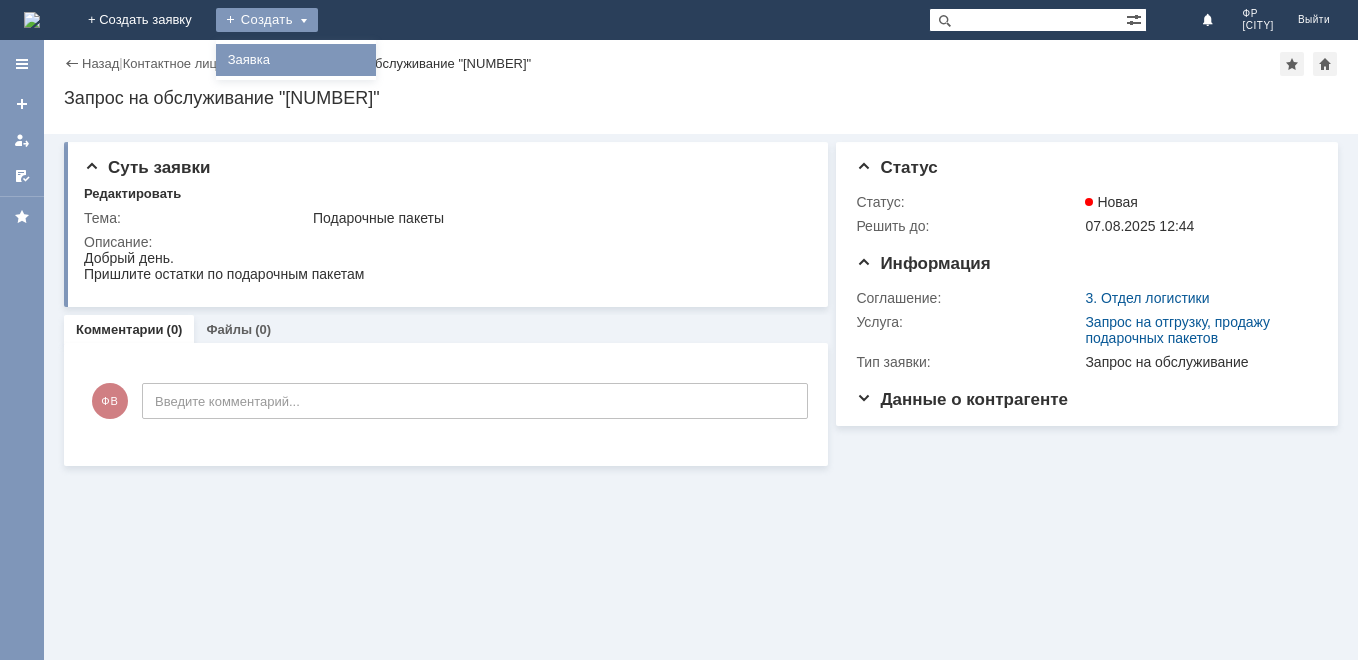 click on "Заявка" at bounding box center (296, 60) 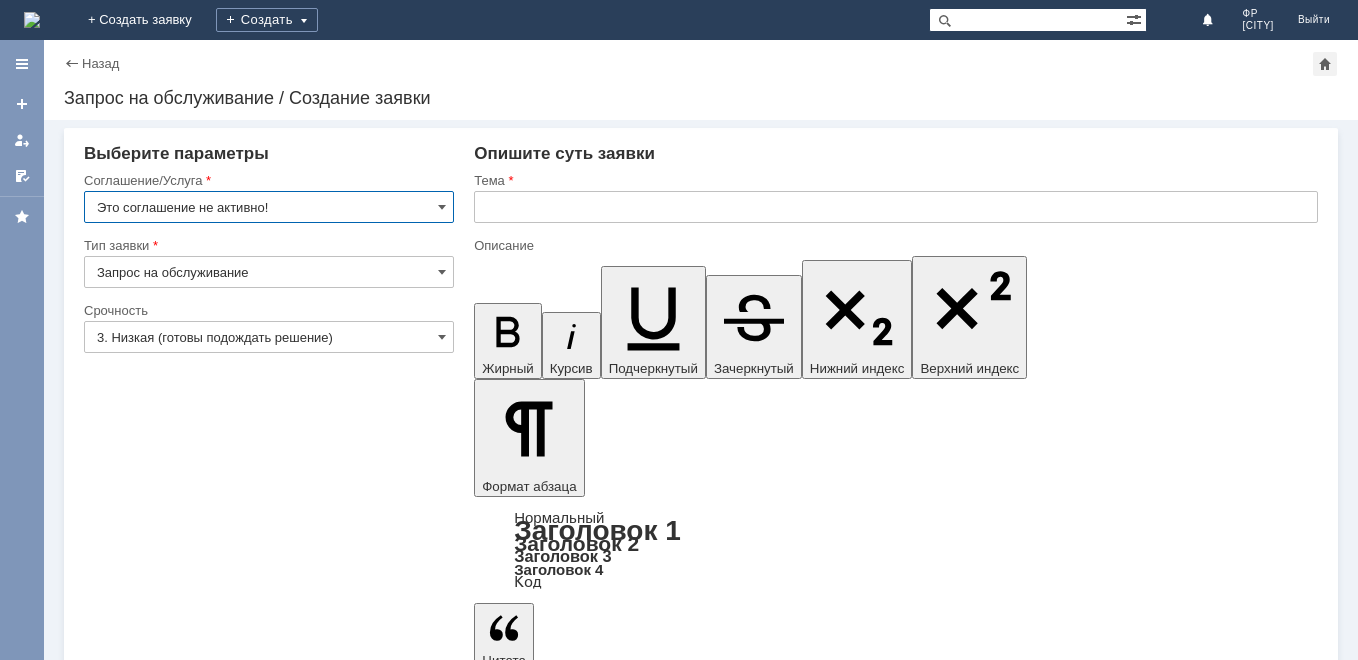 scroll, scrollTop: 0, scrollLeft: 0, axis: both 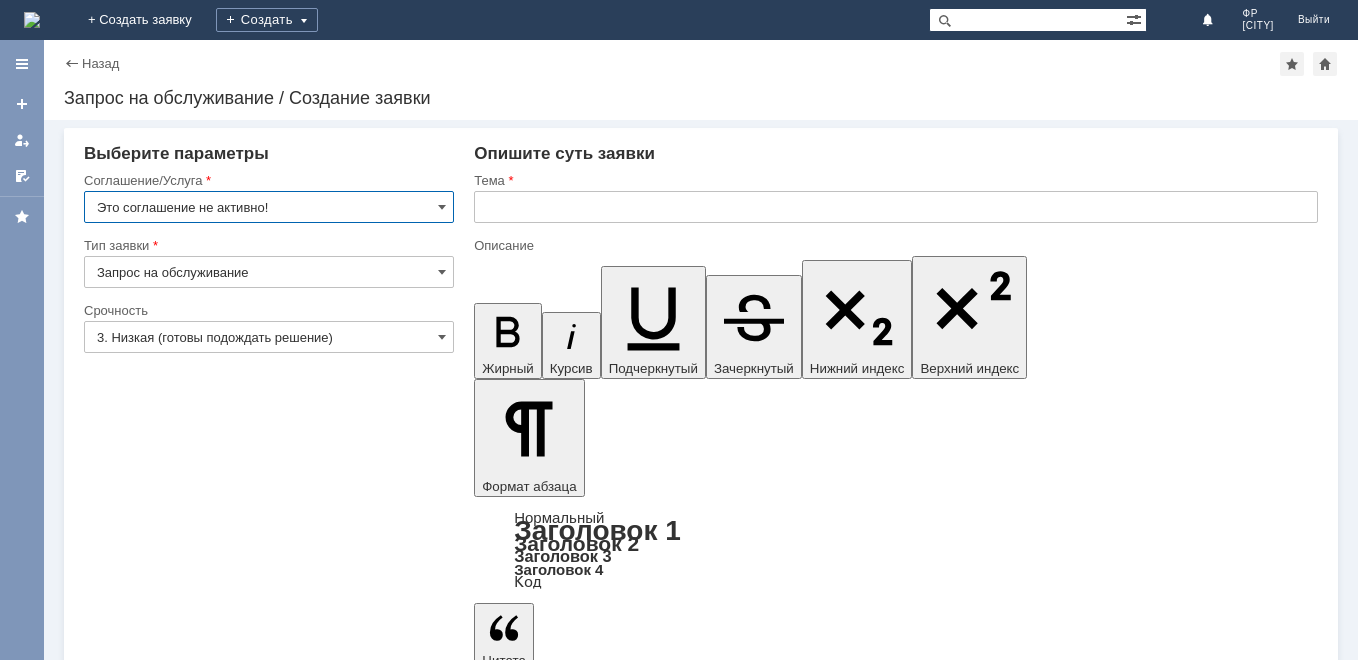click on "Это соглашение не активно!" at bounding box center [269, 207] 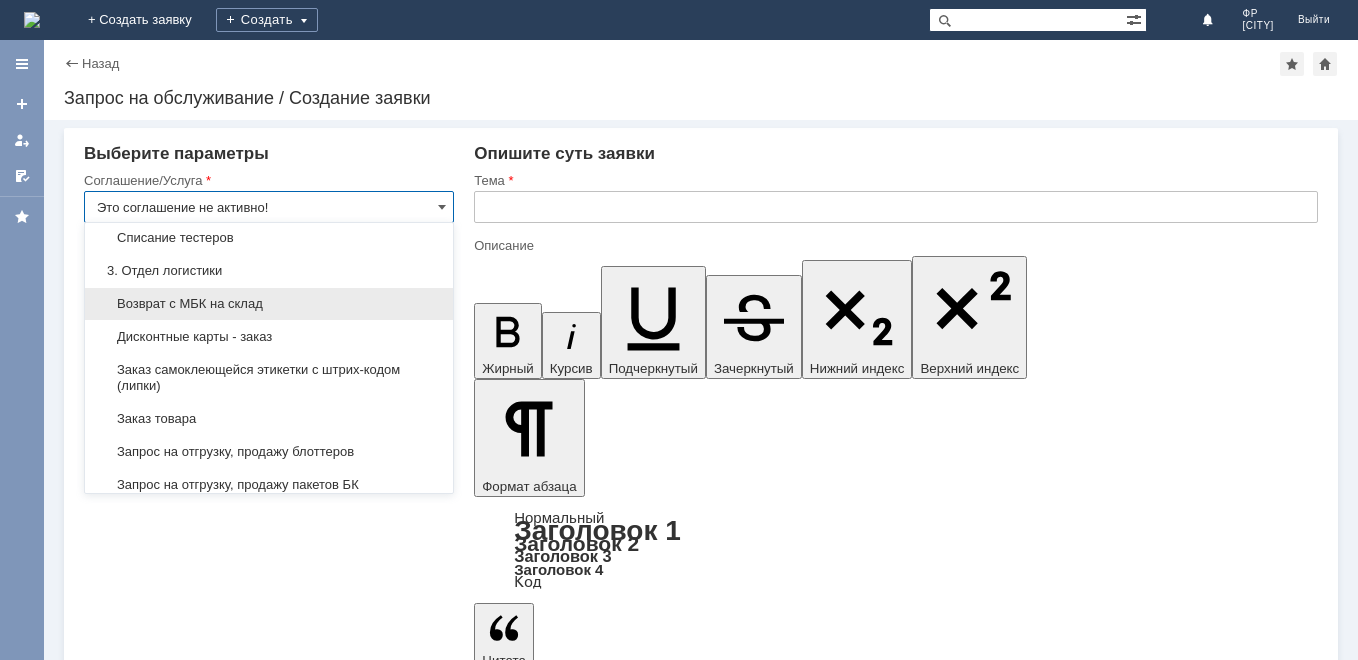 scroll, scrollTop: 600, scrollLeft: 0, axis: vertical 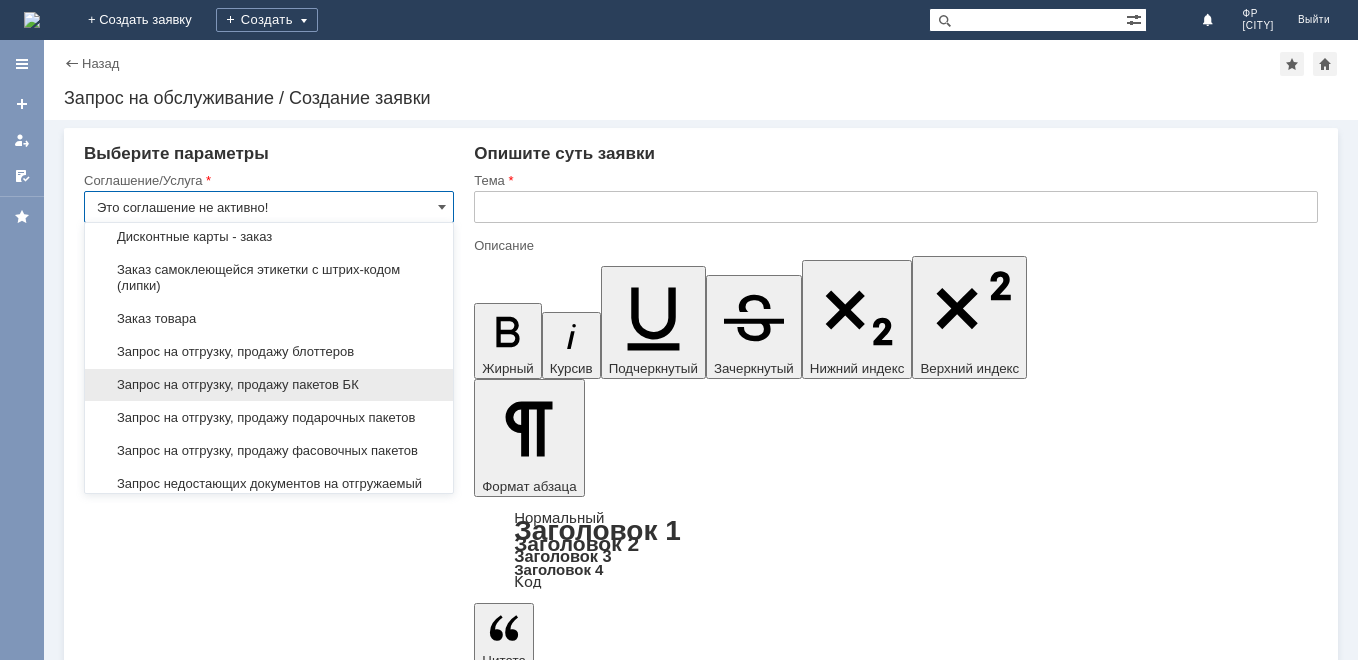click on "Запрос на отгрузку, продажу пакетов БК" at bounding box center (269, 385) 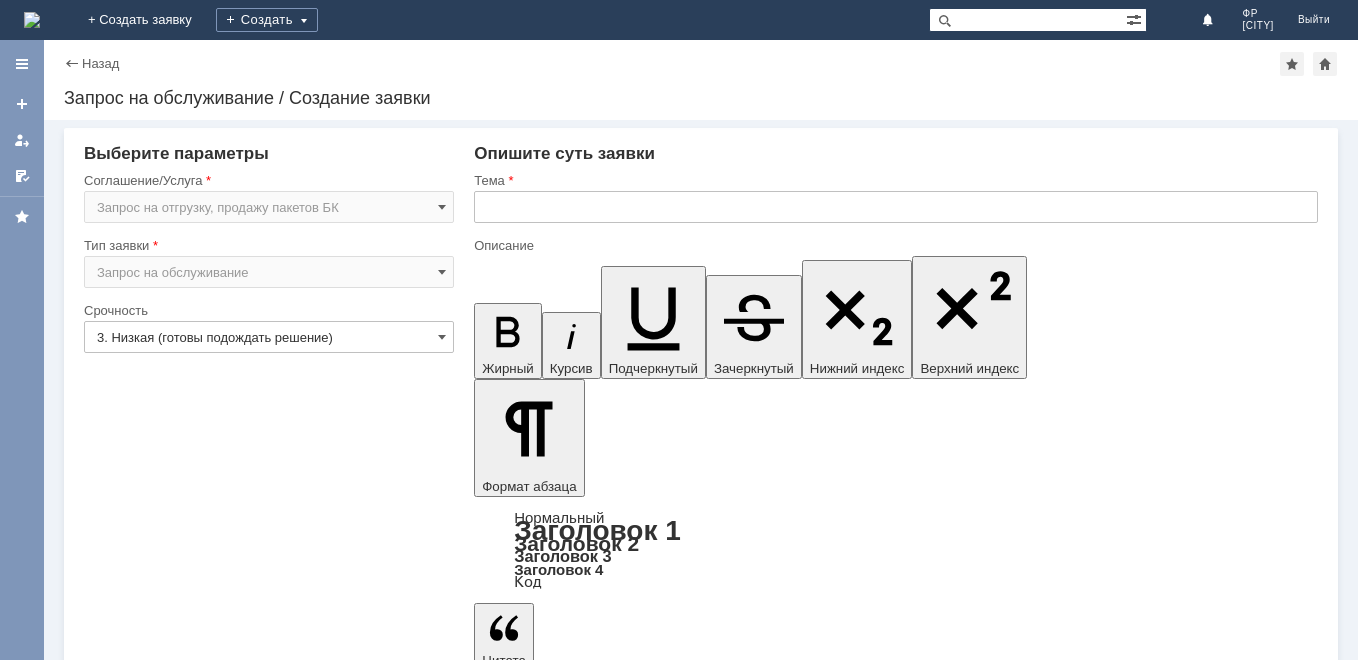 type on "Запрос на отгрузку, продажу пакетов БК" 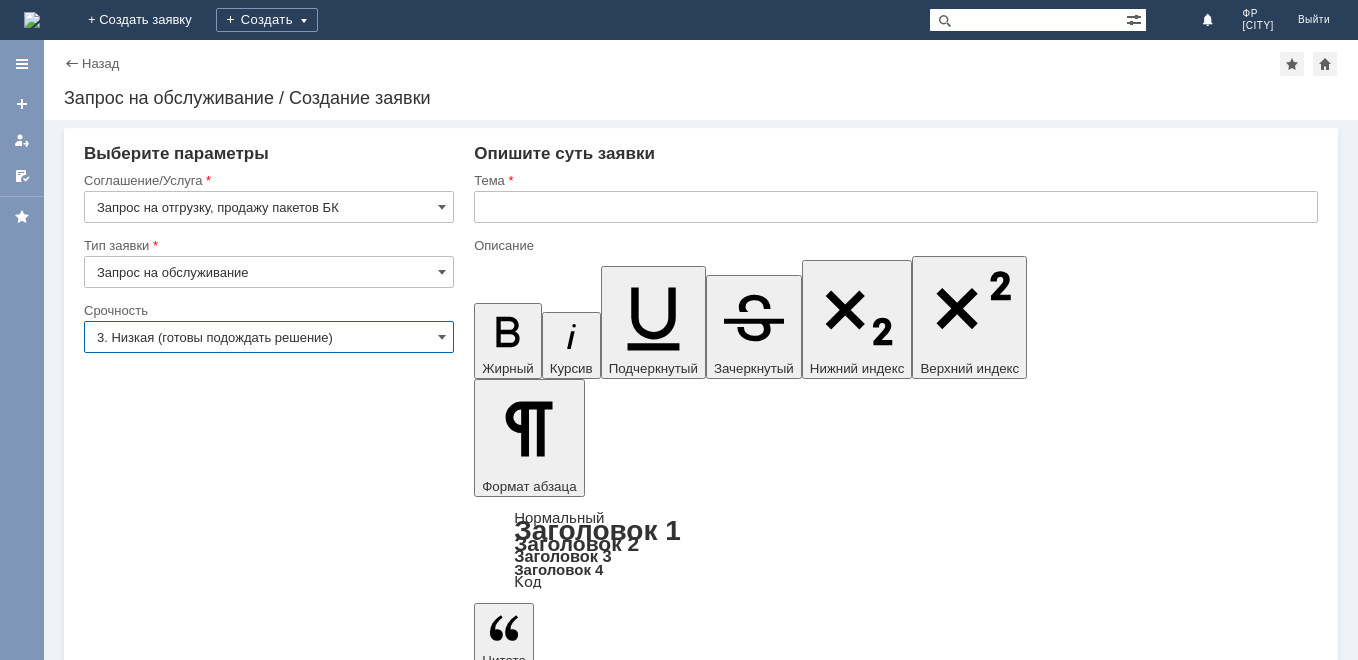click on "3. Низкая (готовы подождать решение)" at bounding box center (269, 337) 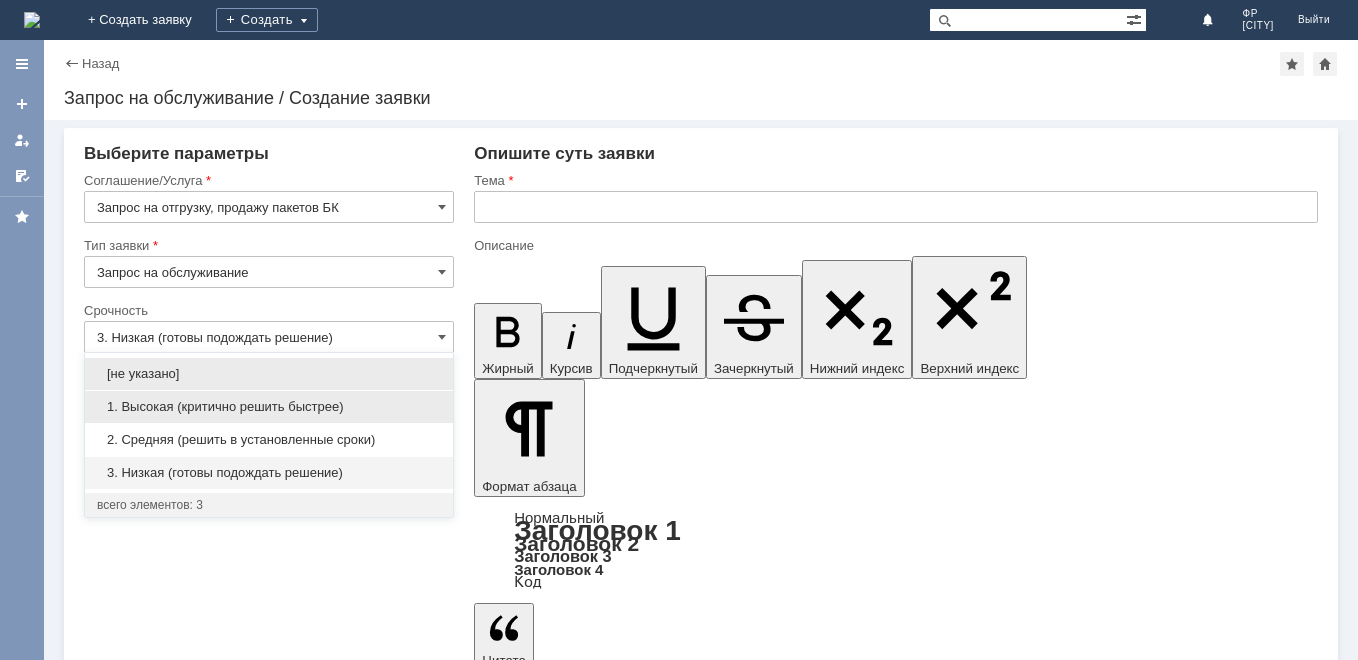 click on "1. Высокая (критично решить быстрее)" at bounding box center [269, 407] 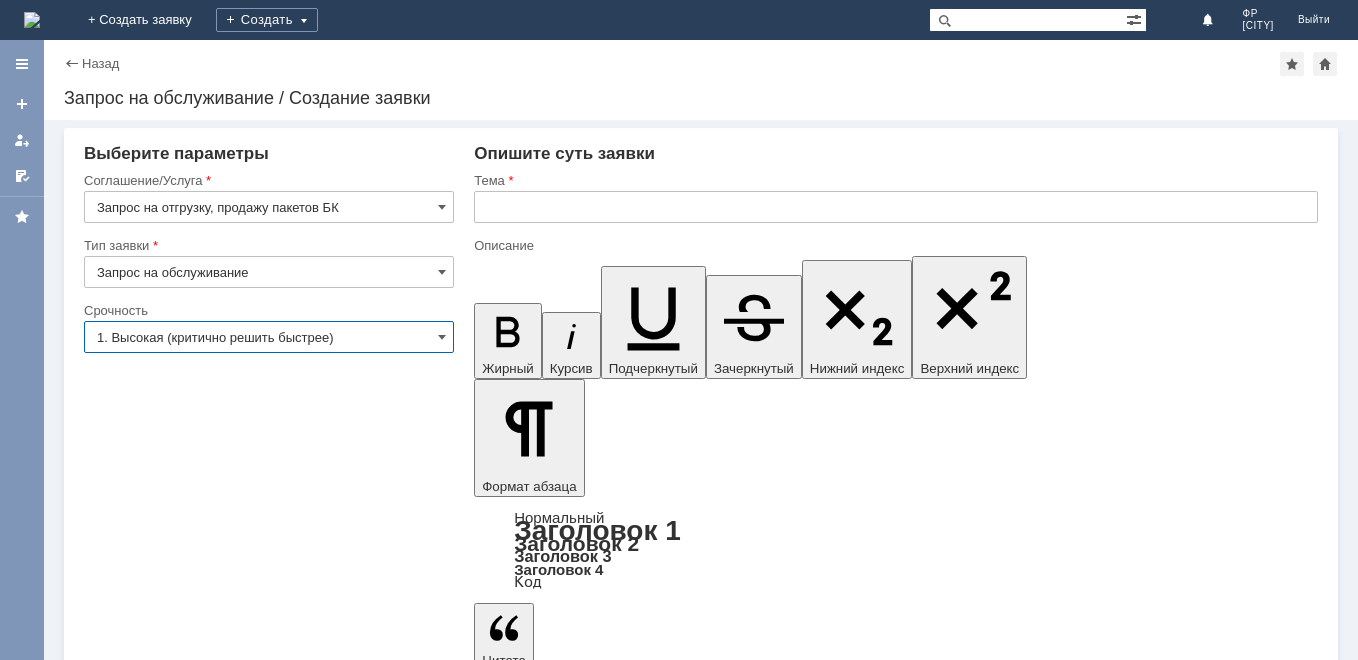 type on "1. Высокая (критично решить быстрее)" 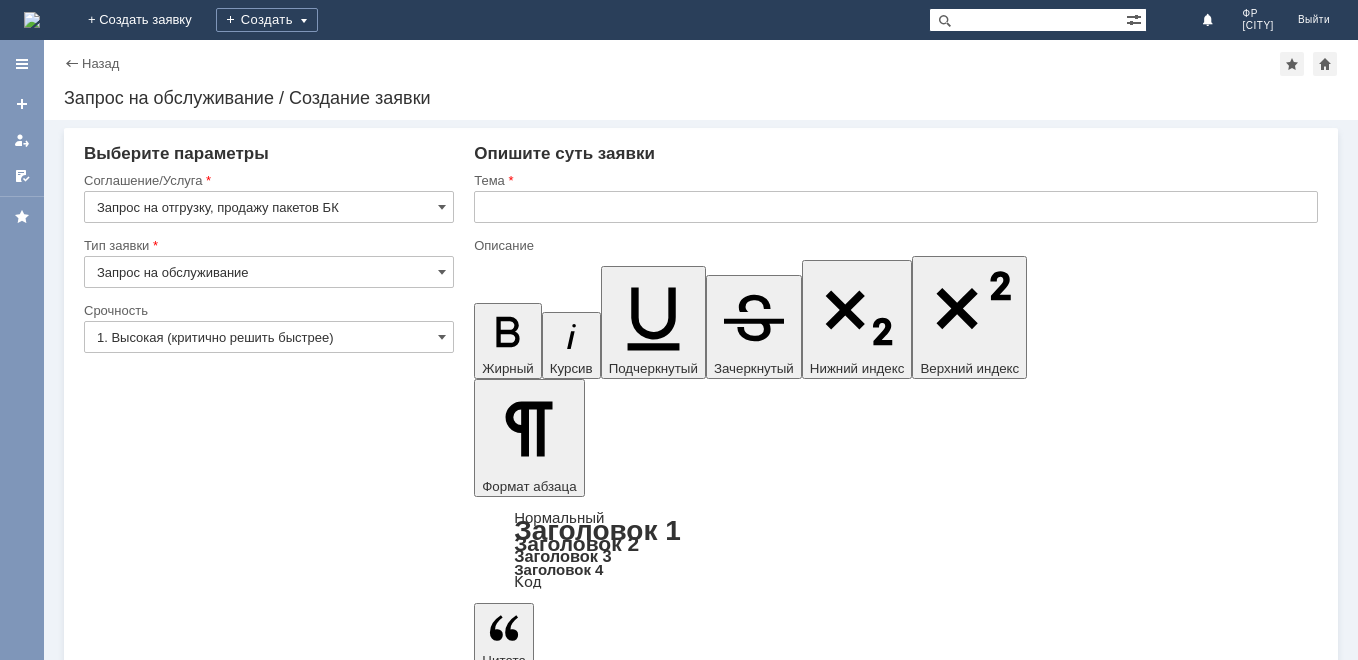 drag, startPoint x: 684, startPoint y: 190, endPoint x: 686, endPoint y: 201, distance: 11.18034 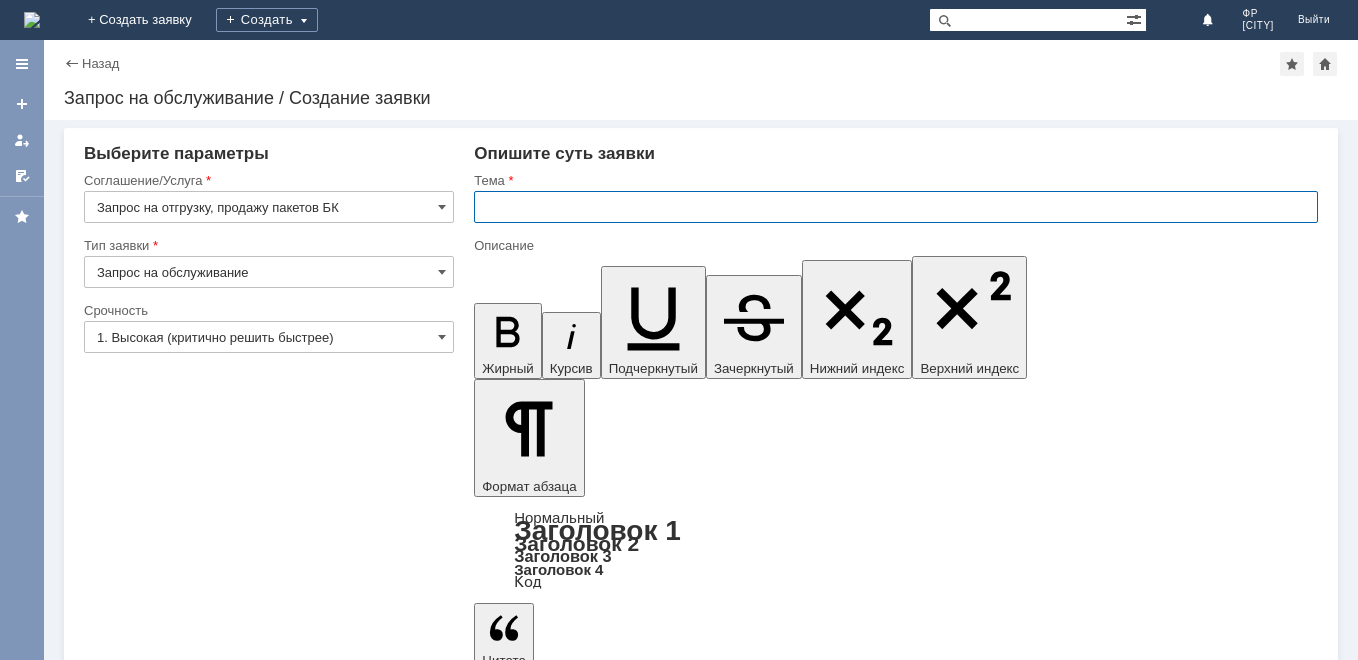 click at bounding box center [896, 207] 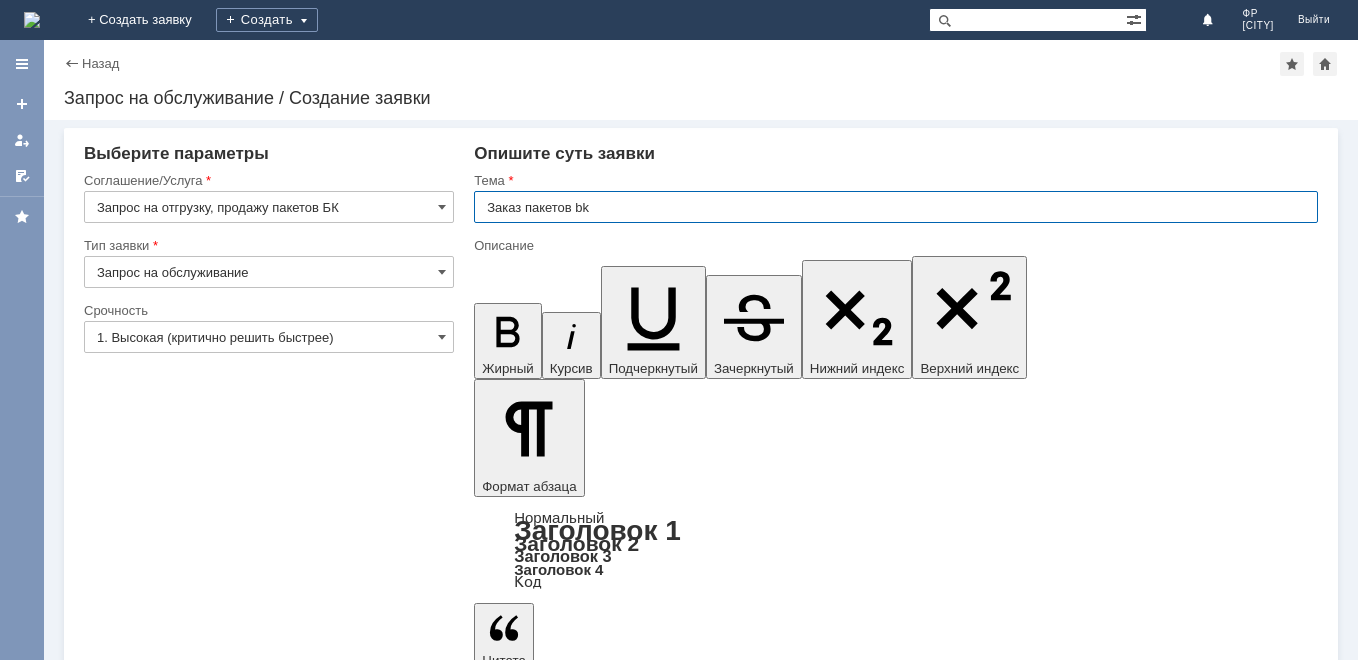 type on "Заказ пакетов bk" 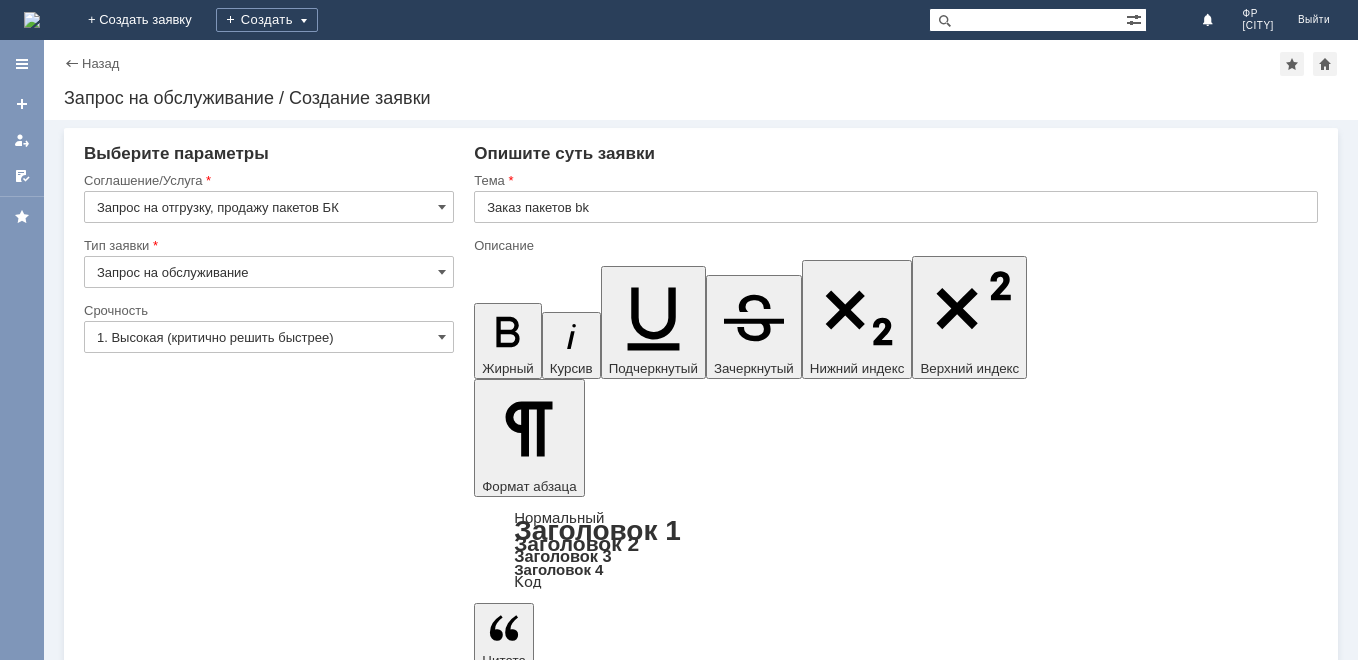 click at bounding box center (637, 5468) 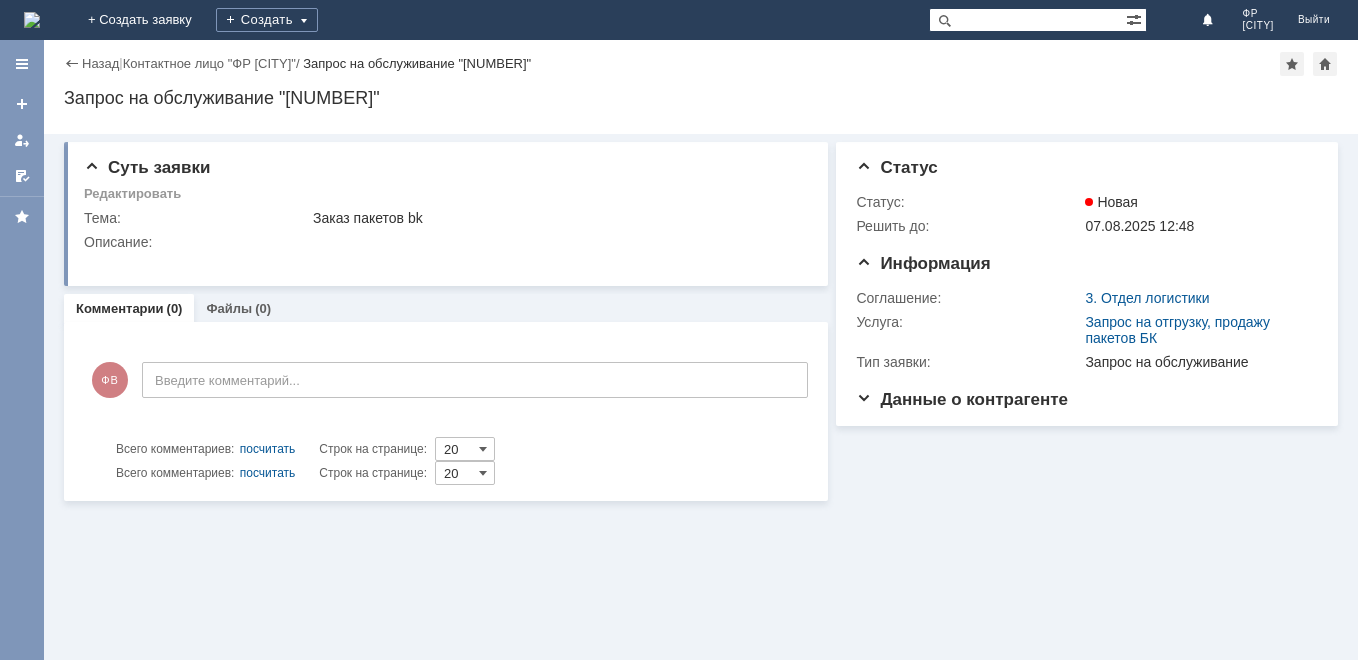 scroll, scrollTop: 0, scrollLeft: 0, axis: both 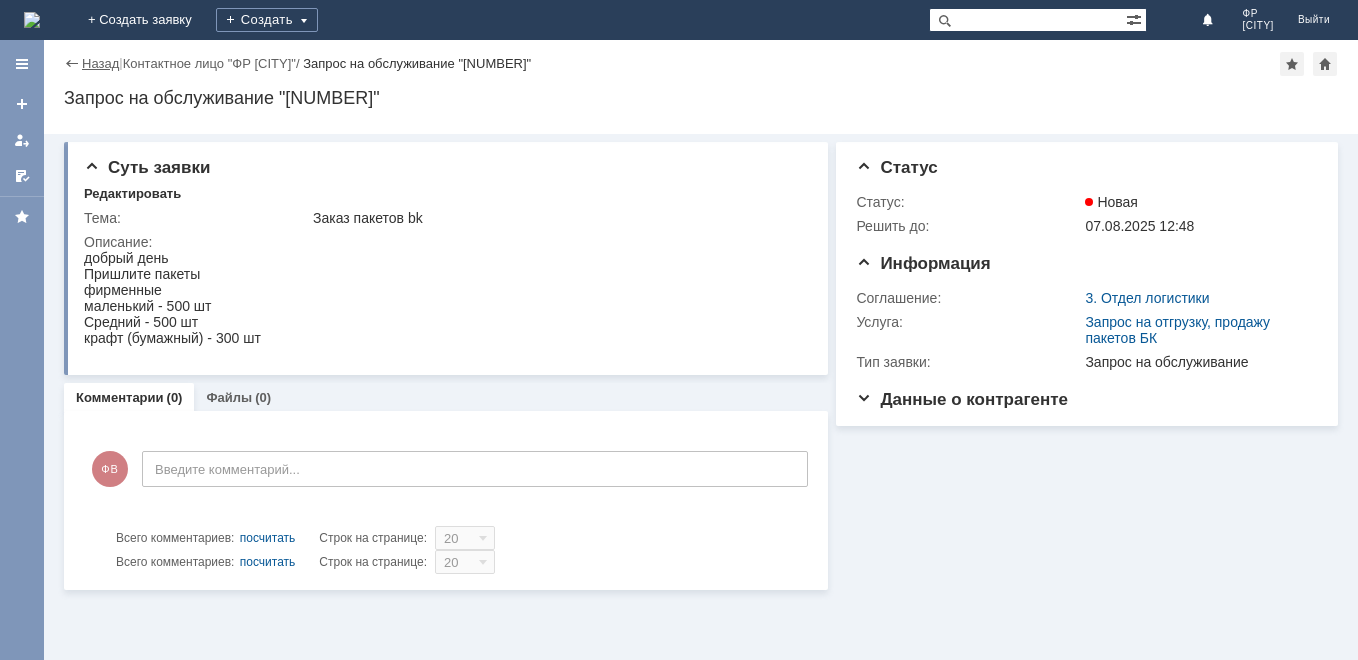 click on "Назад" at bounding box center [100, 63] 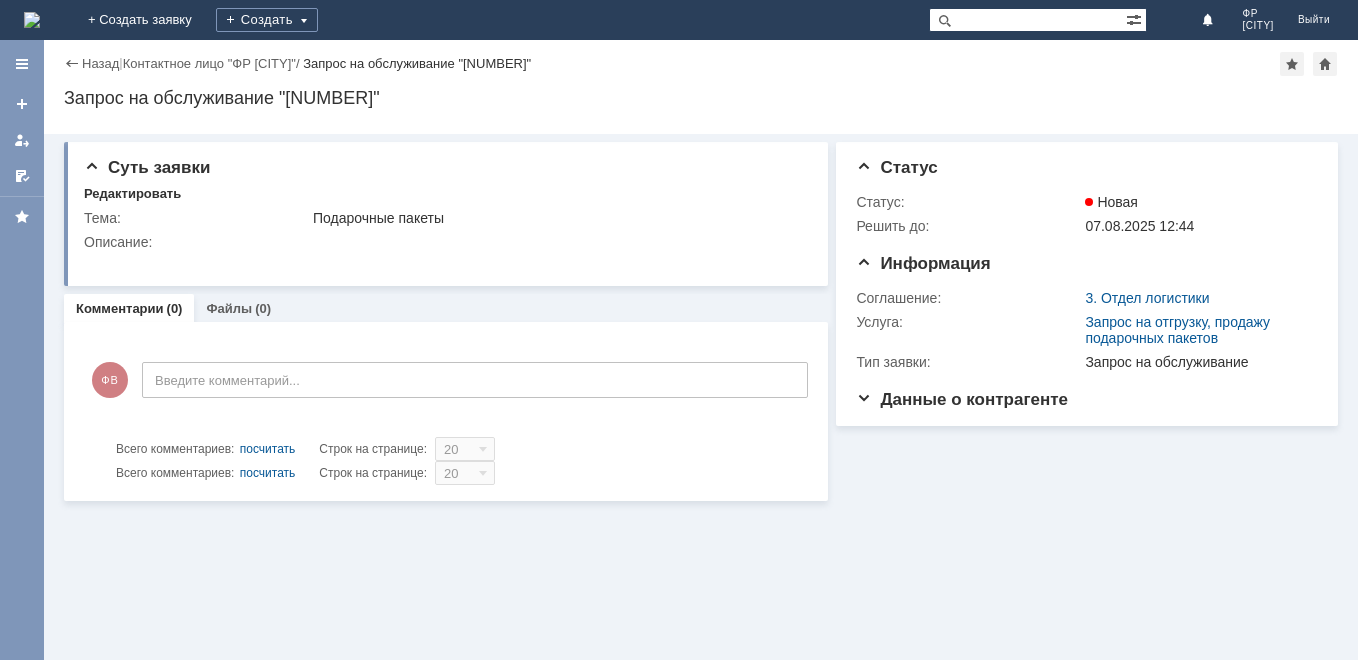 scroll, scrollTop: 0, scrollLeft: 0, axis: both 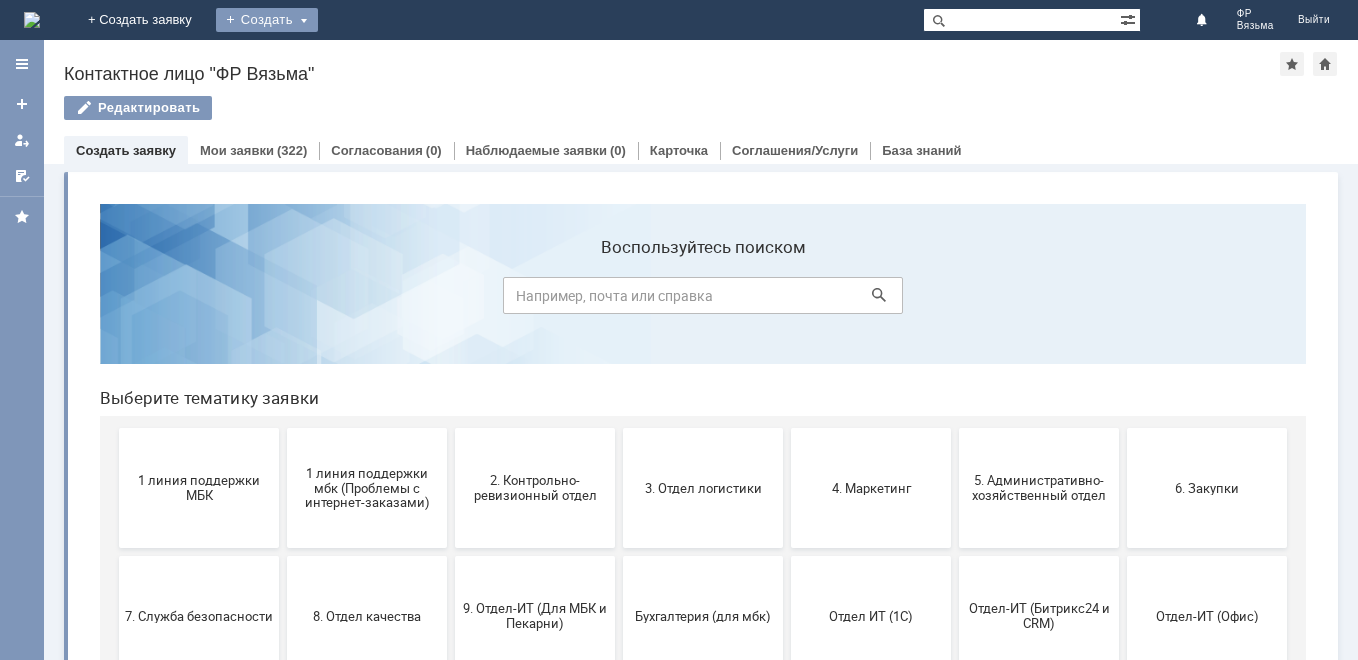 click on "Создать" at bounding box center [267, 20] 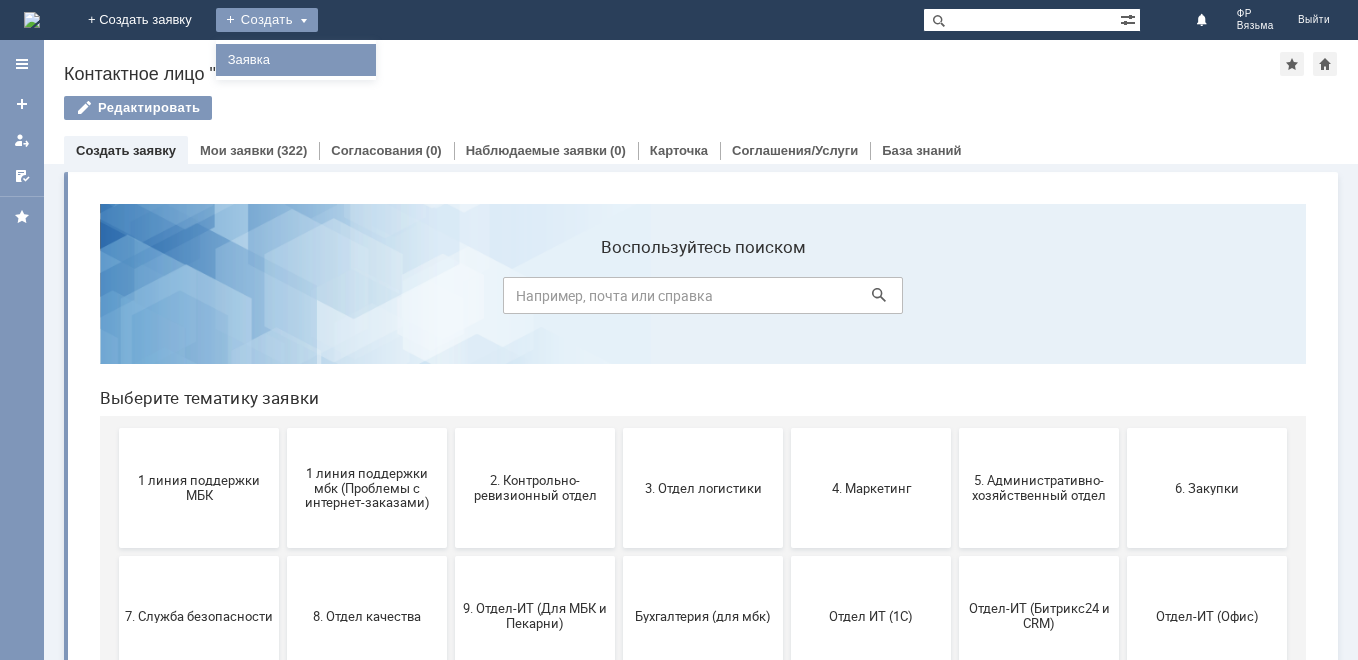 click on "Заявка" at bounding box center (296, 60) 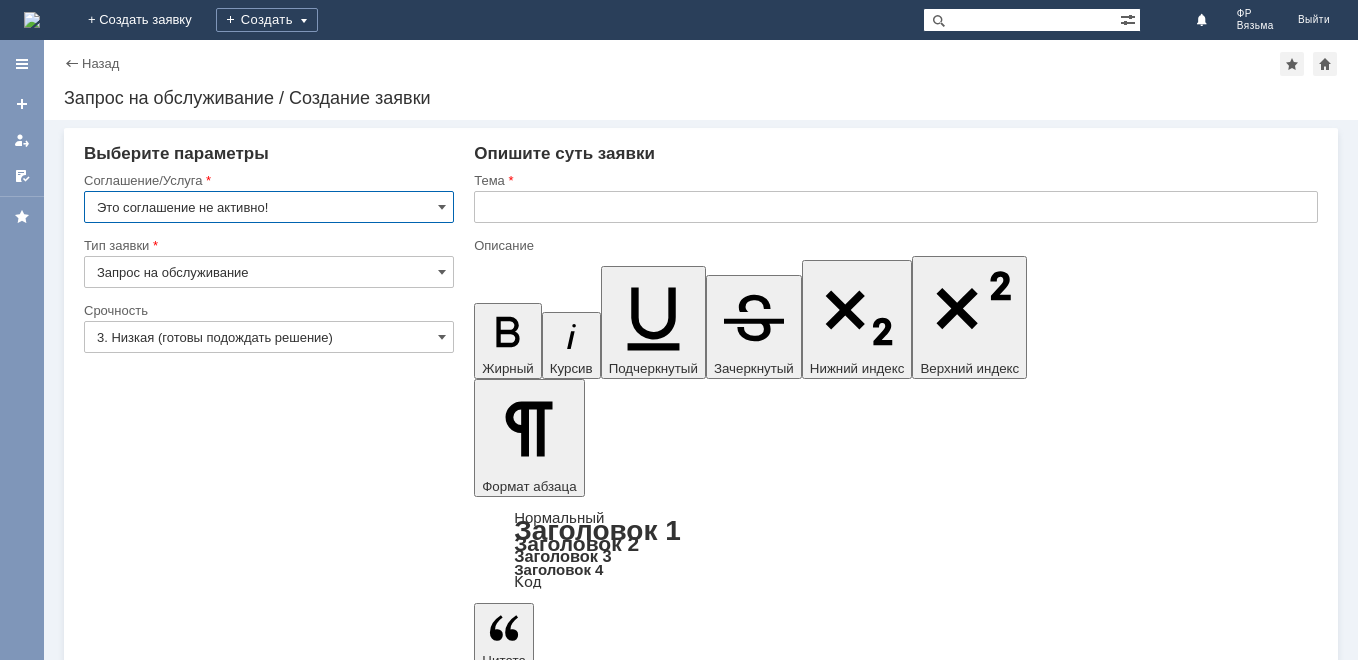scroll, scrollTop: 0, scrollLeft: 0, axis: both 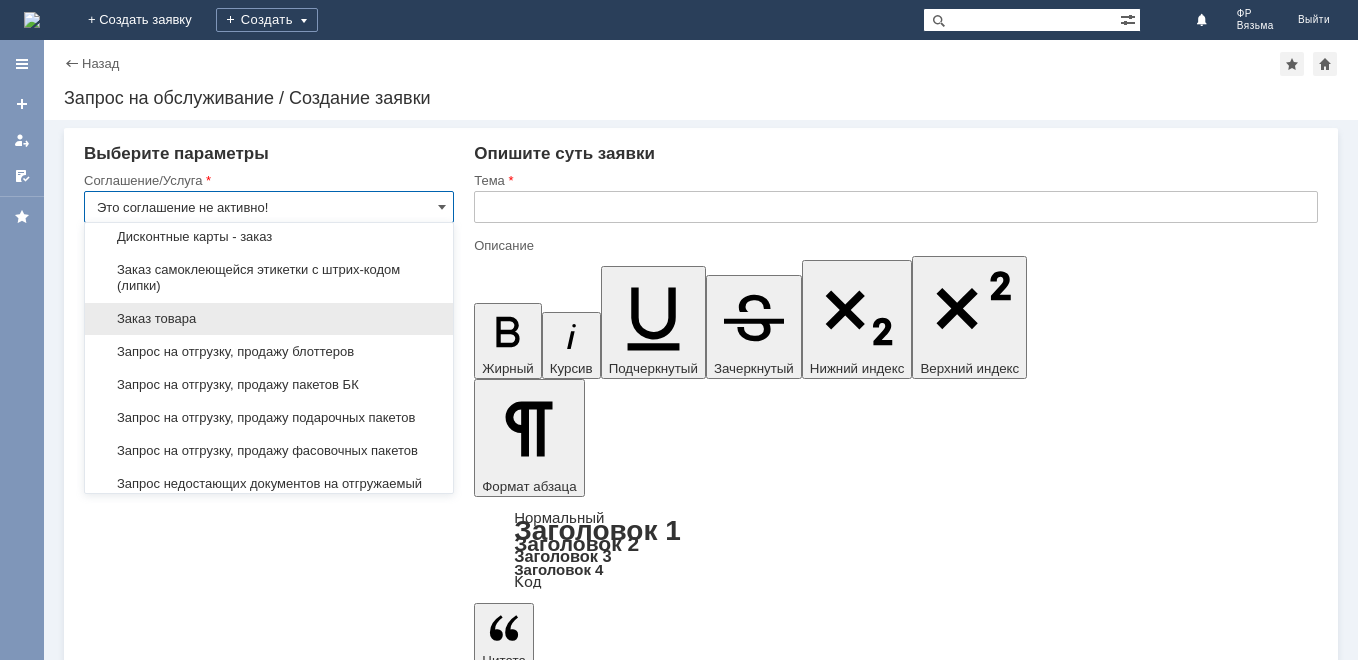 click on "Заказ товара" at bounding box center (269, 319) 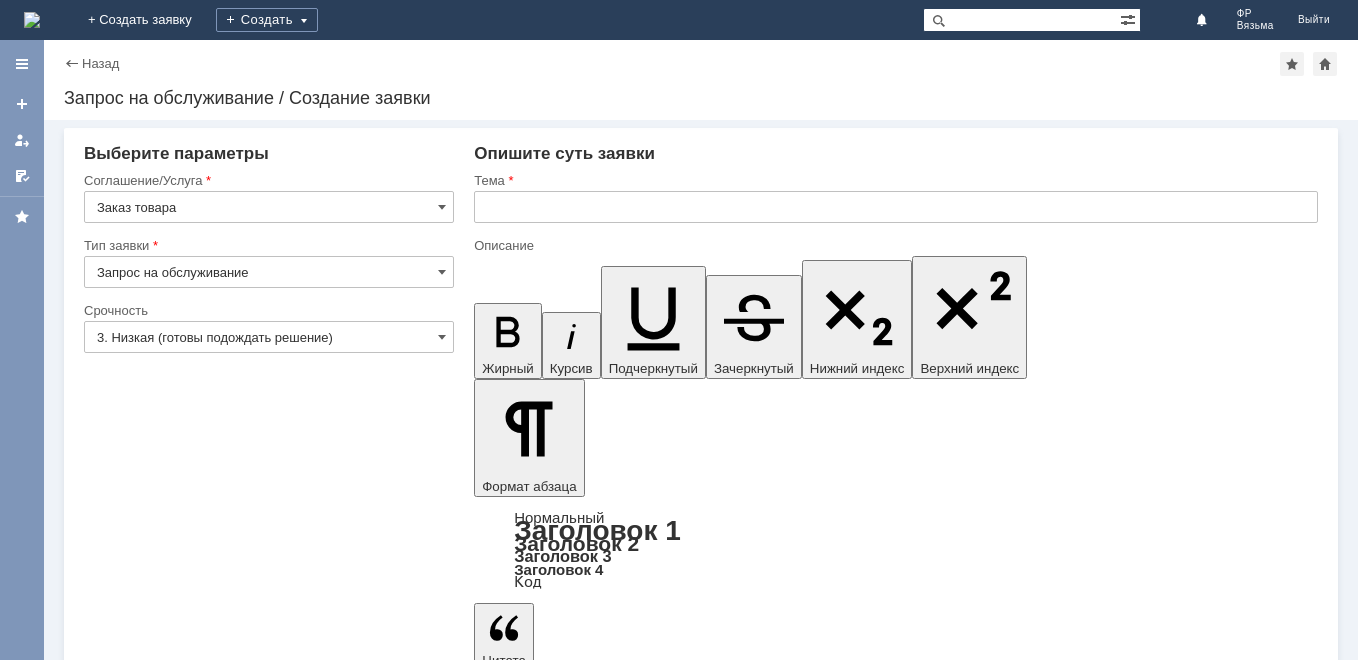 type on "Заказ товара" 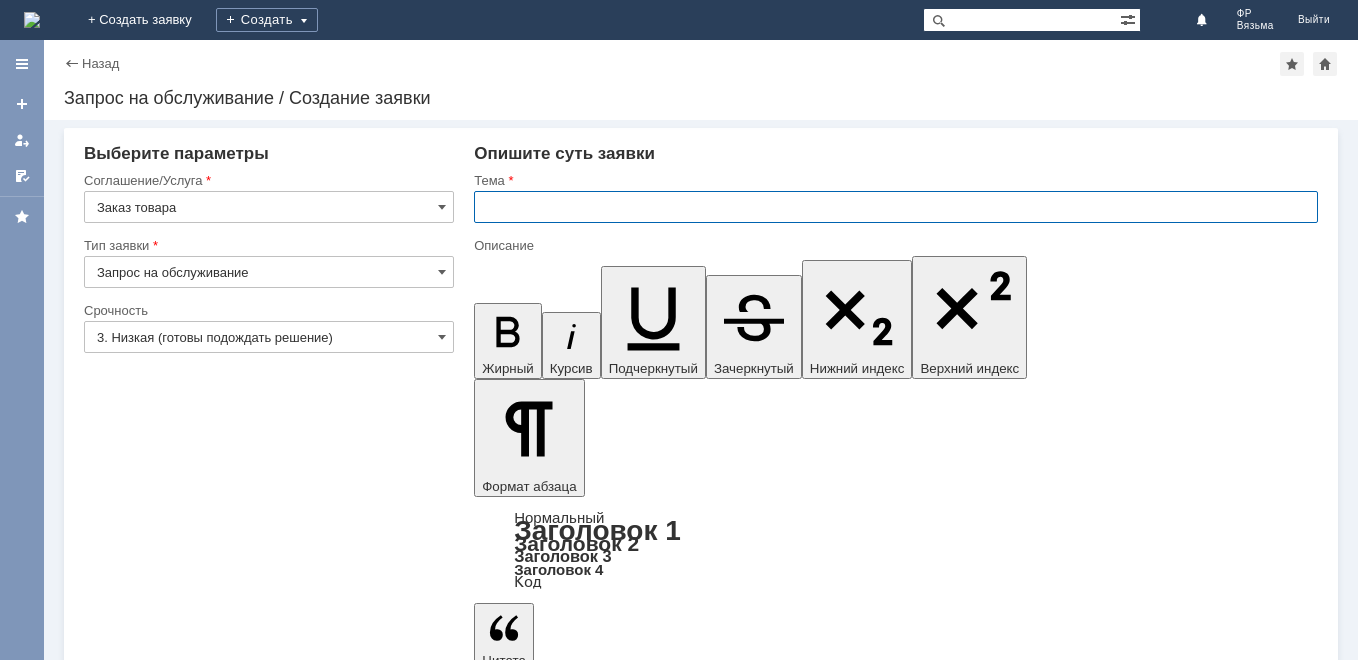 click at bounding box center [896, 207] 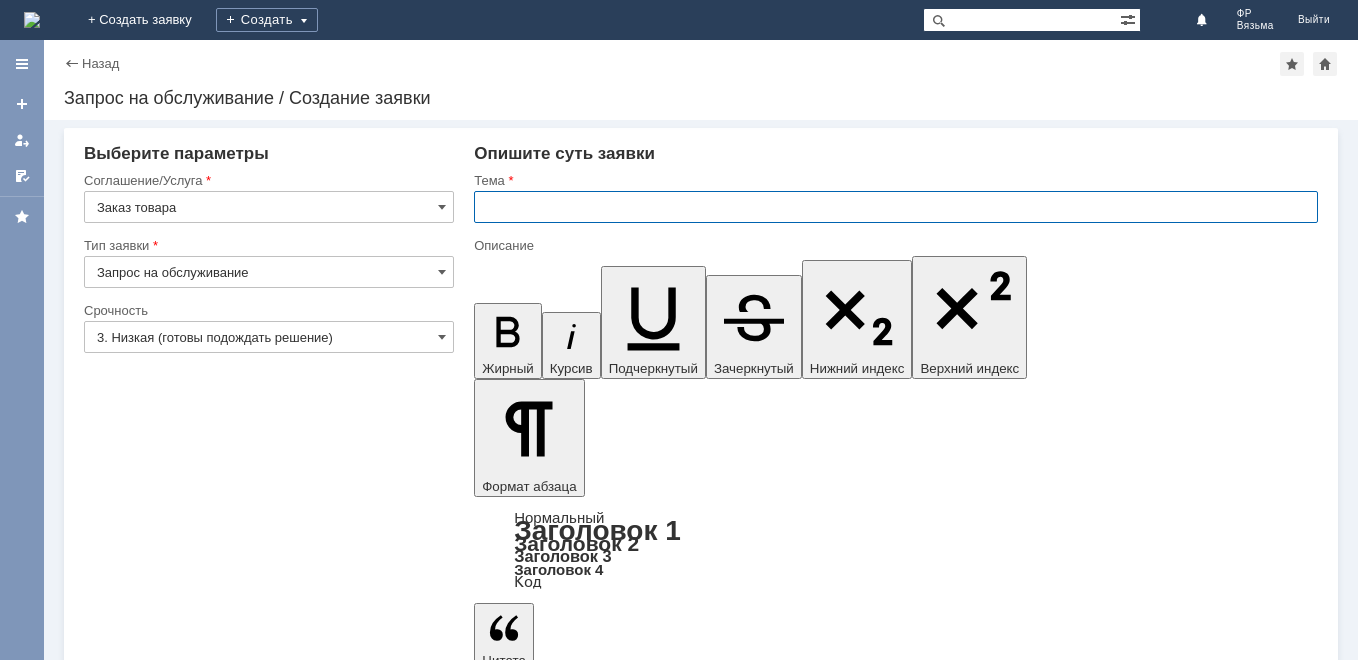 click on "3. Низкая (готовы подождать решение)" at bounding box center (269, 337) 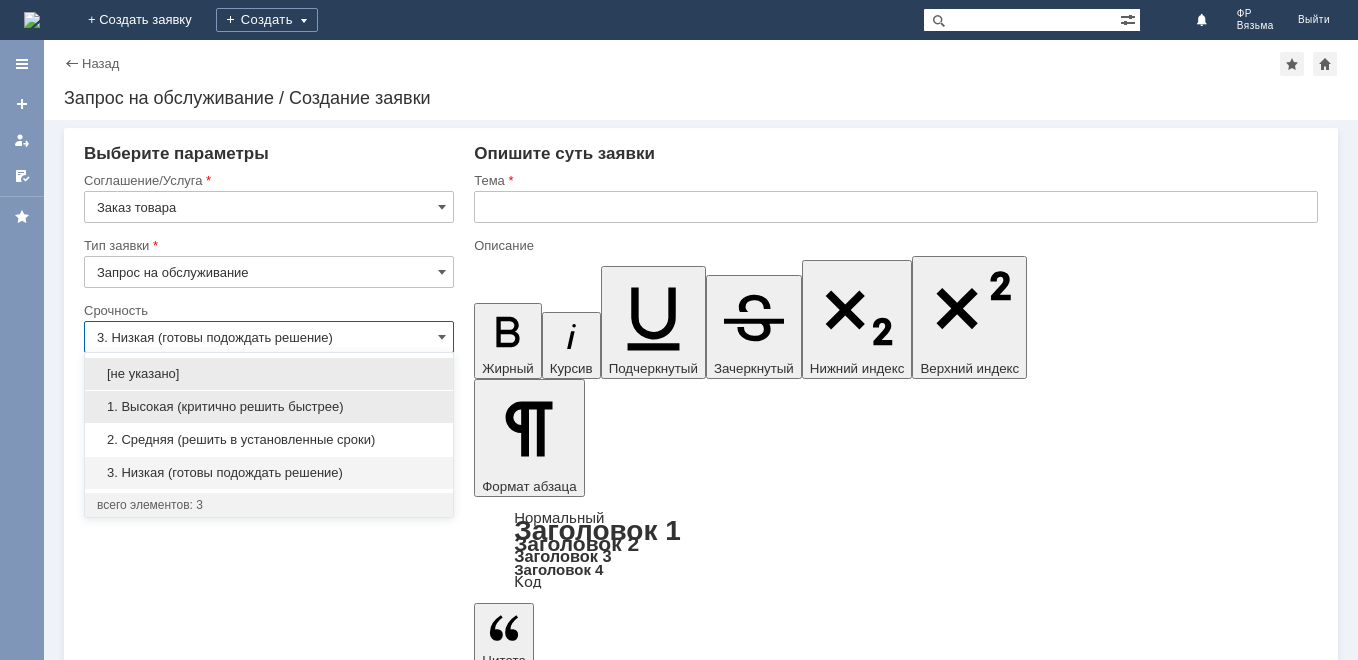 click on "1. Высокая (критично решить быстрее)" at bounding box center [269, 407] 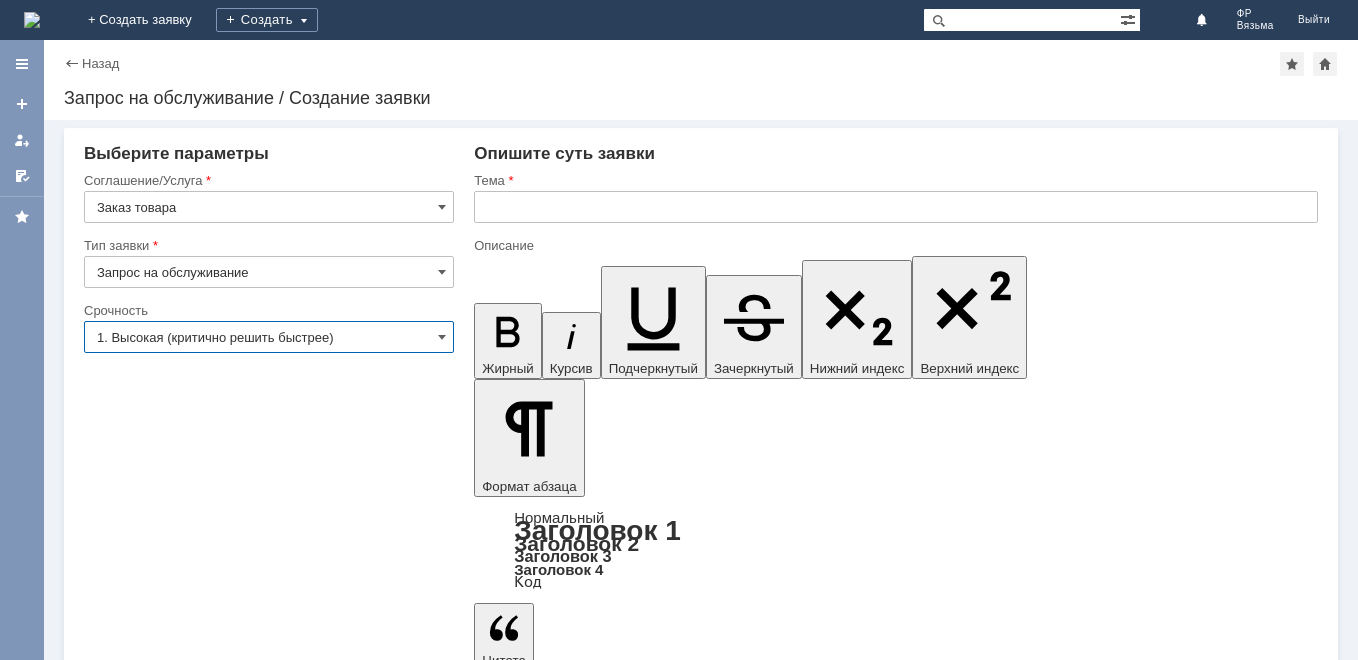 type on "1. Высокая (критично решить быстрее)" 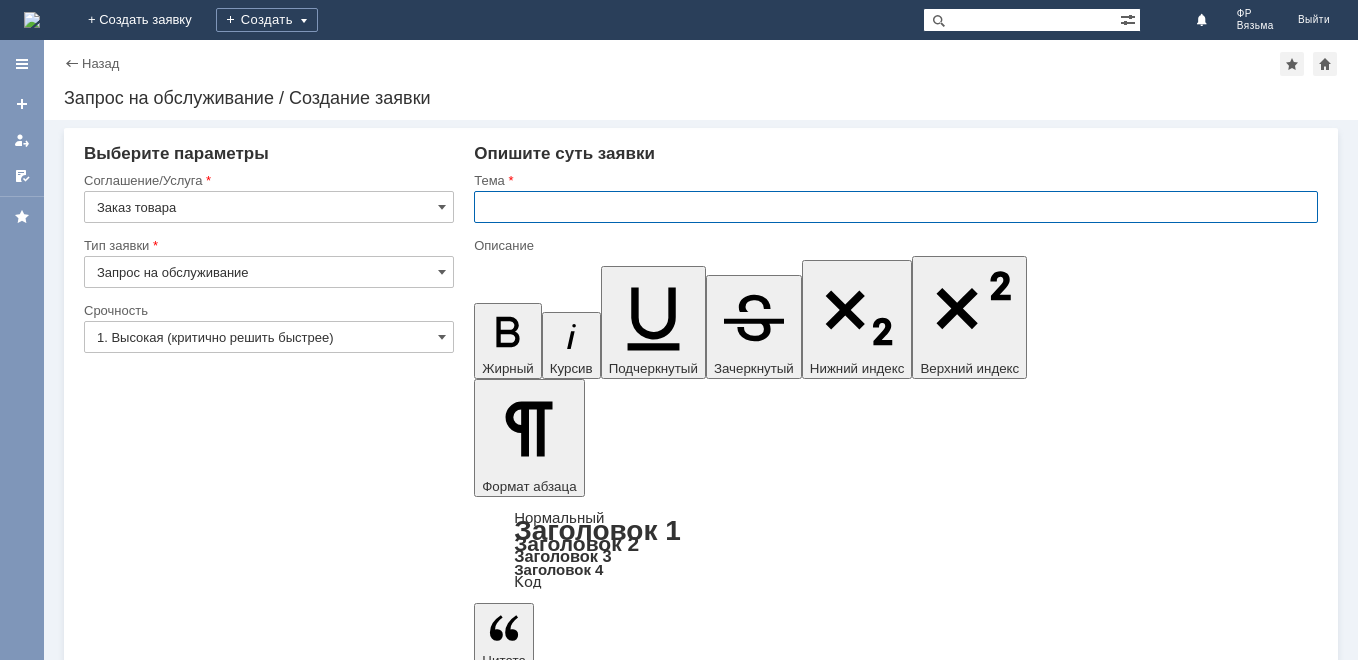 click at bounding box center (896, 207) 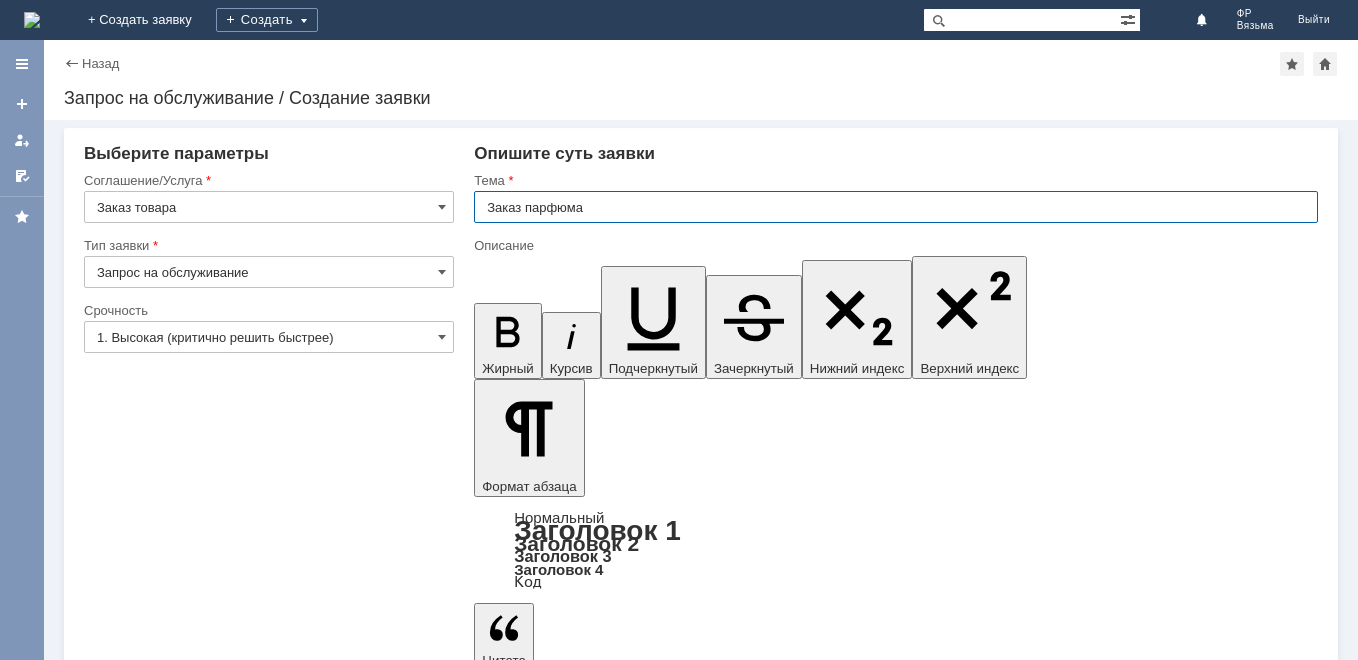 type on "Заказ парфюма" 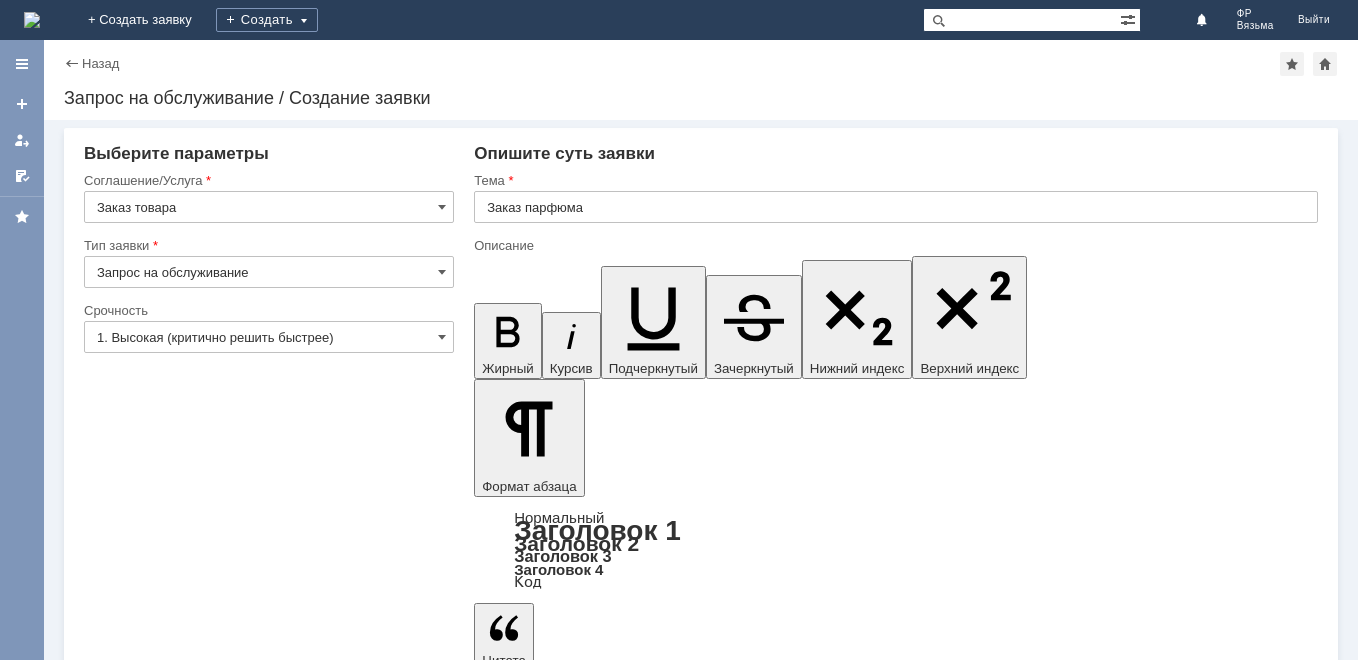 click at bounding box center [637, 5525] 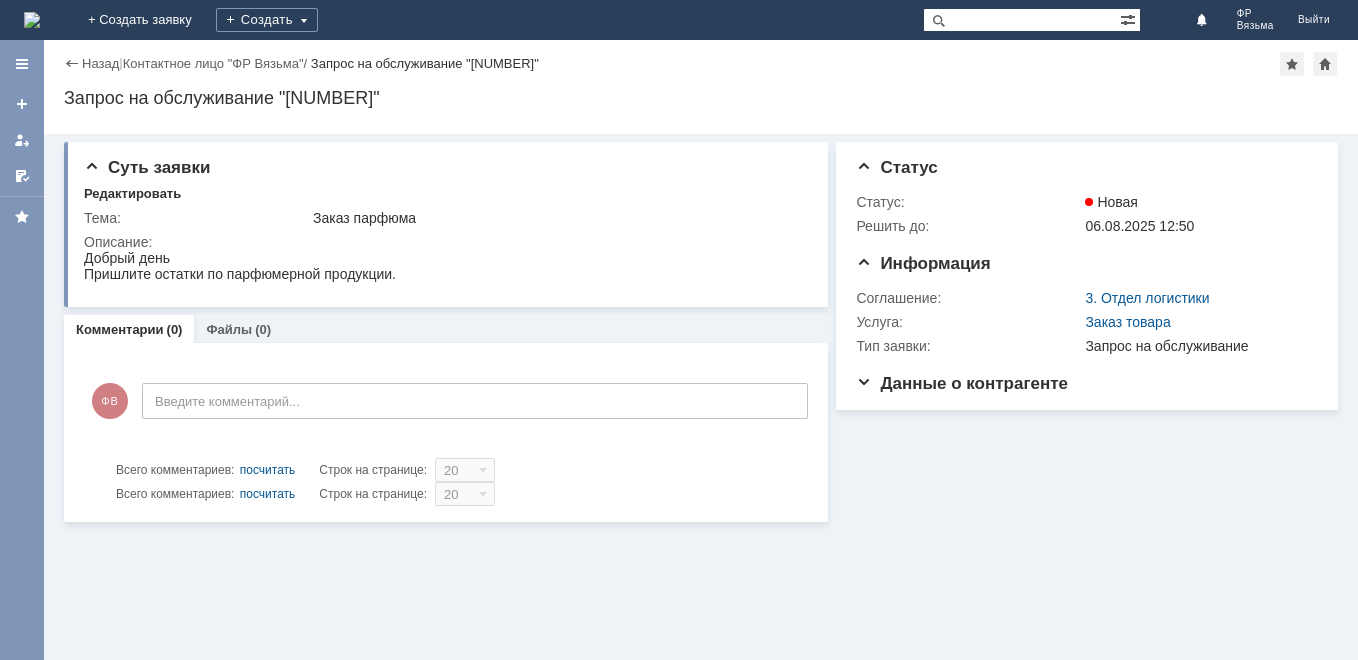 scroll, scrollTop: 0, scrollLeft: 0, axis: both 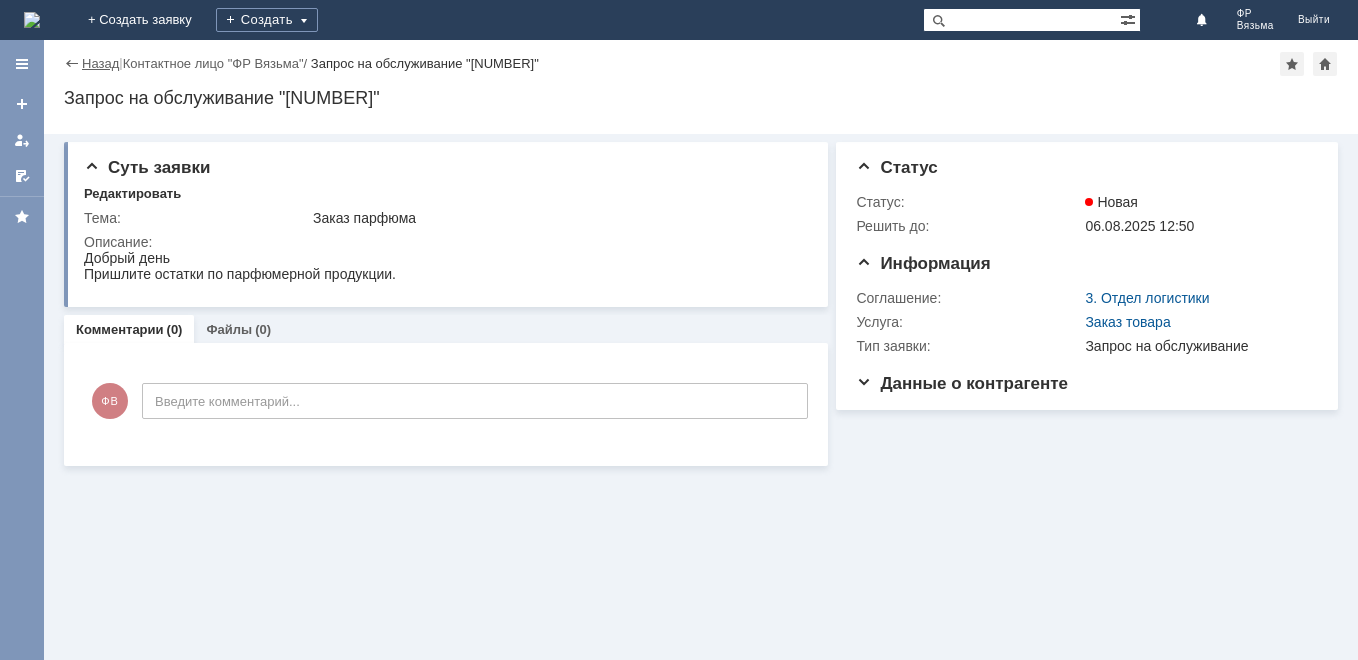 click on "Назад" at bounding box center [100, 63] 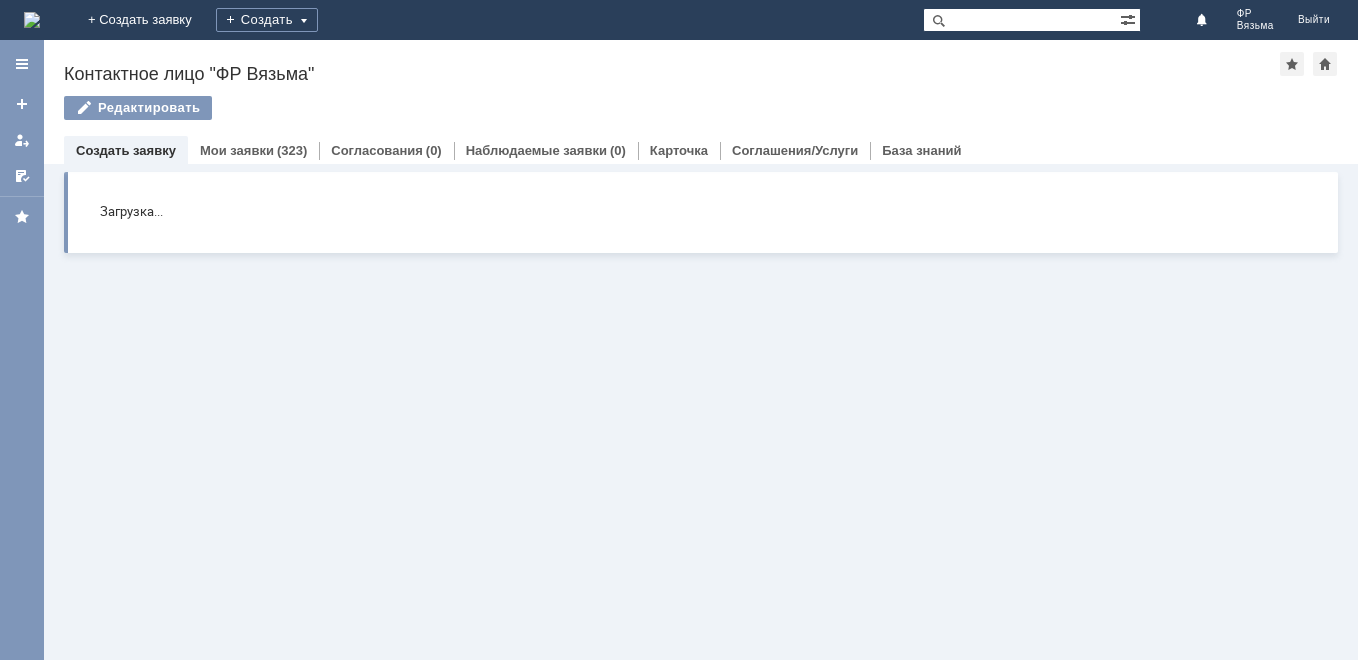scroll, scrollTop: 0, scrollLeft: 0, axis: both 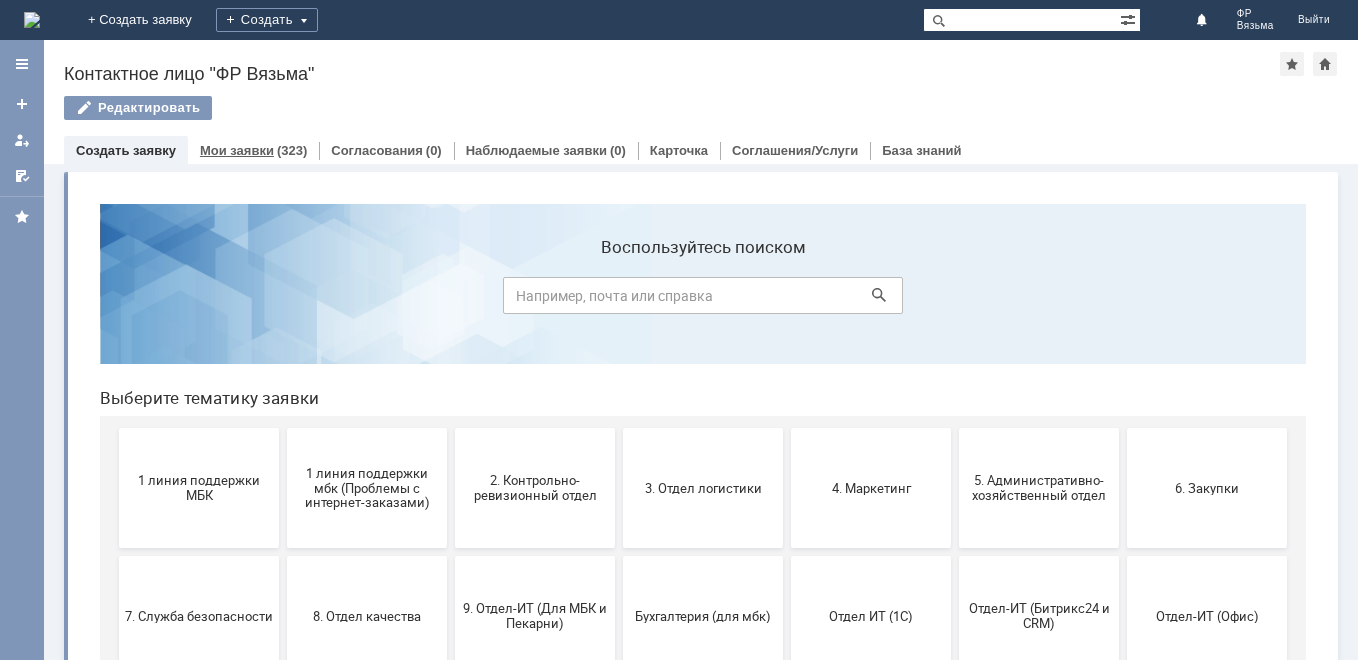 click on "Мои заявки" at bounding box center (237, 150) 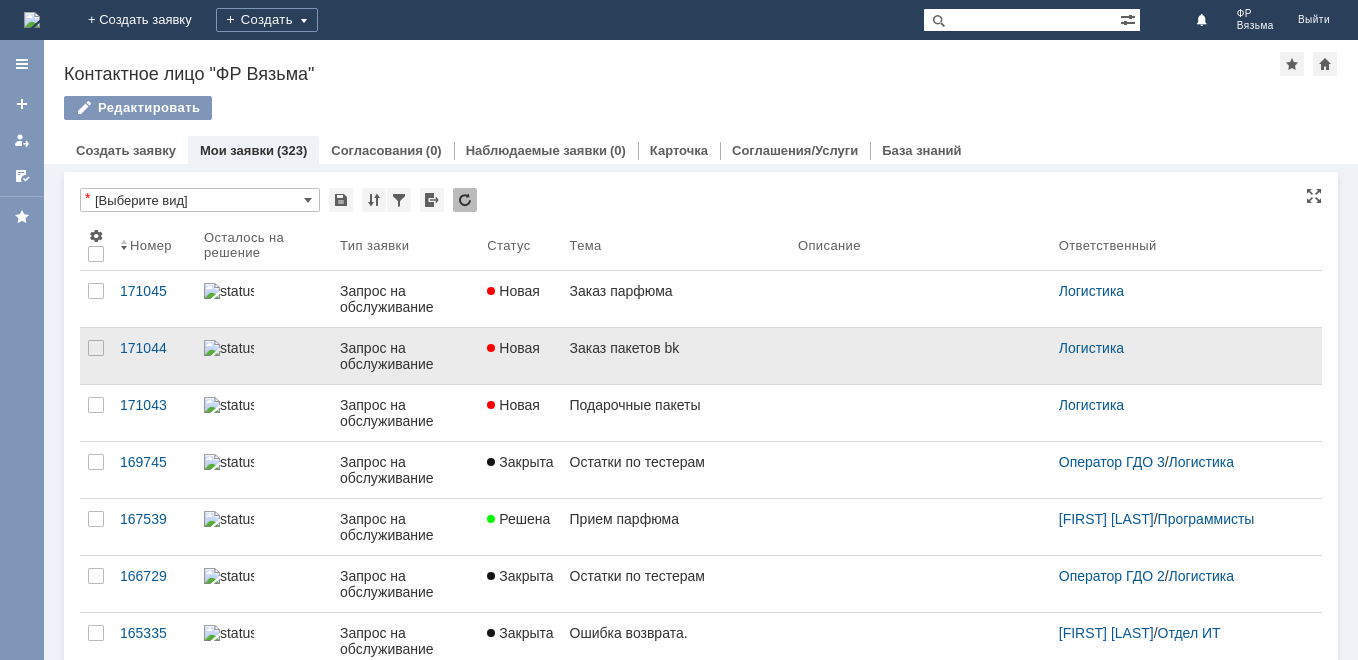 scroll, scrollTop: 0, scrollLeft: 0, axis: both 